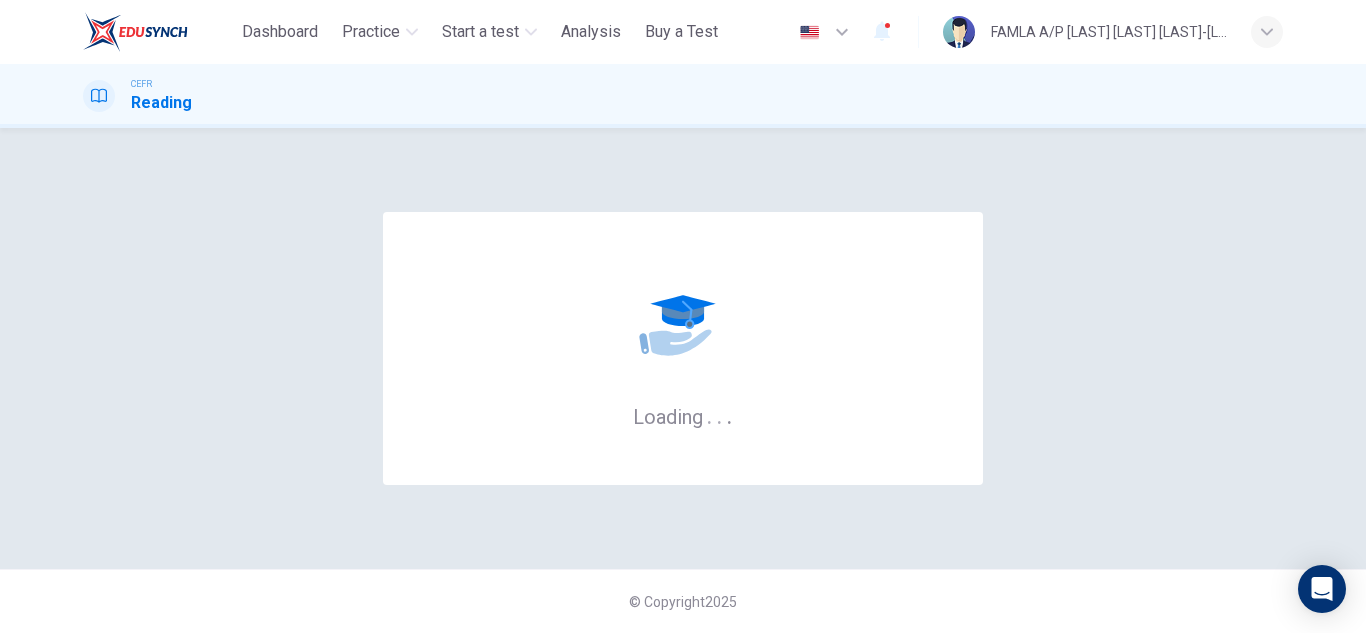 scroll, scrollTop: 0, scrollLeft: 0, axis: both 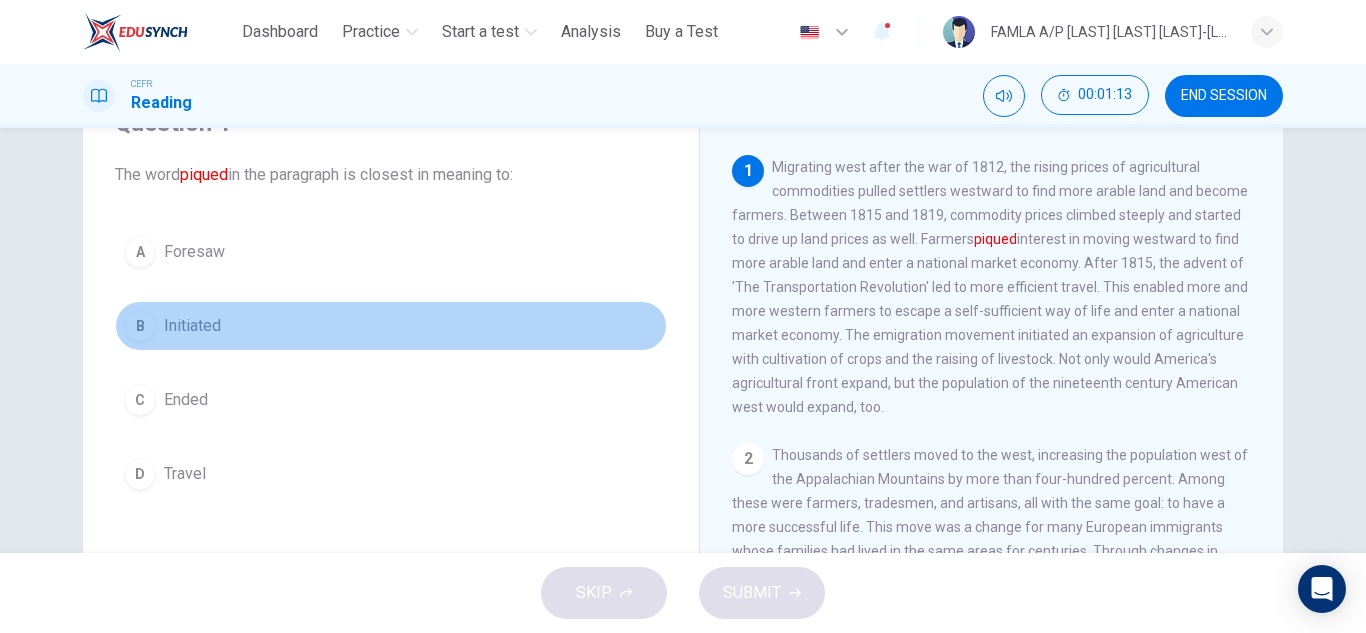 click on "Initiated" at bounding box center (192, 326) 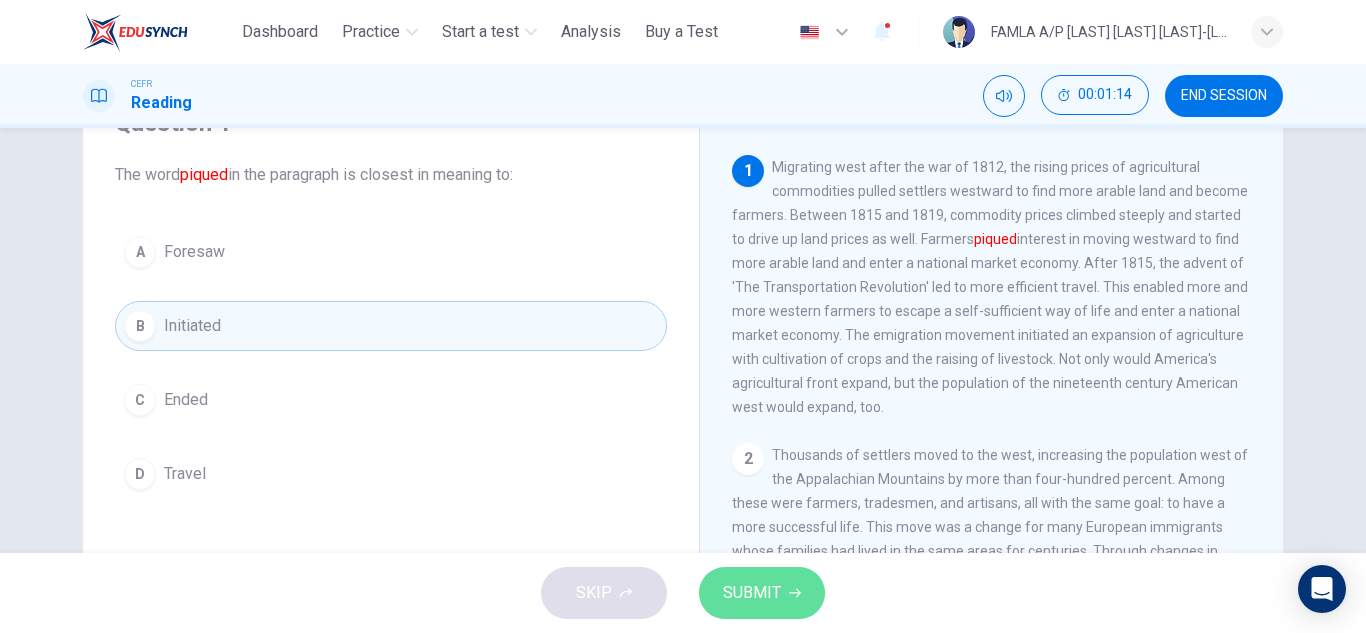 click on "SUBMIT" at bounding box center (752, 593) 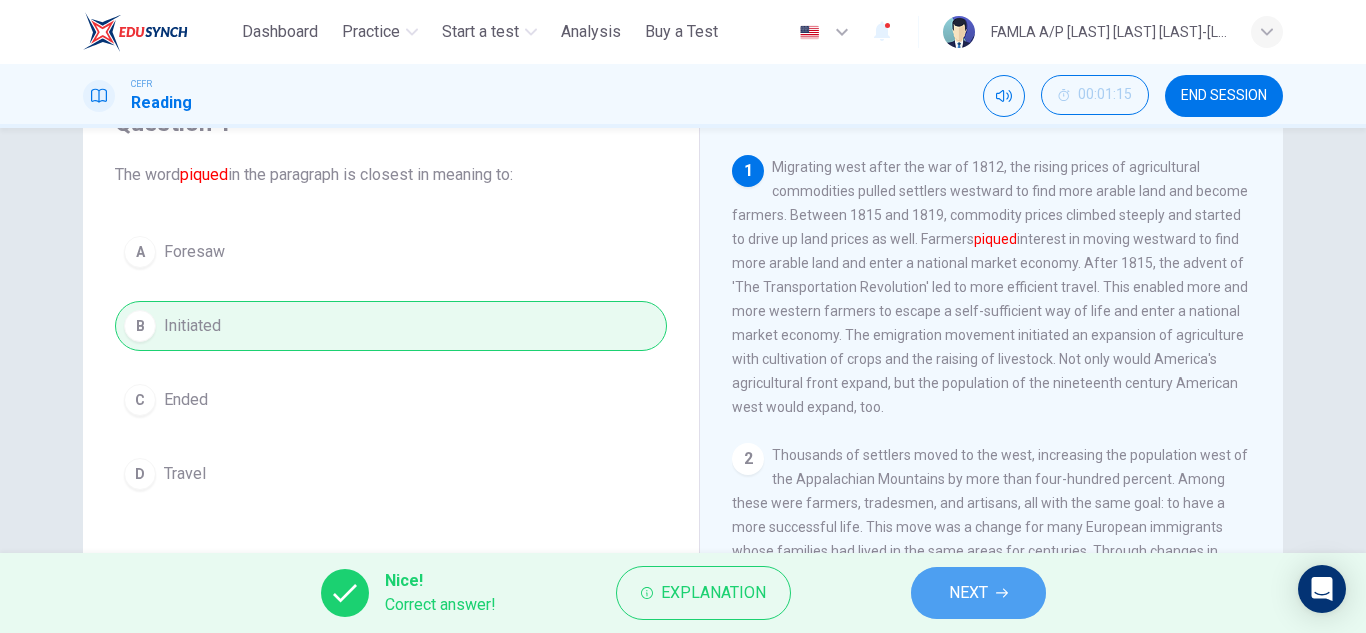 click on "NEXT" at bounding box center (968, 593) 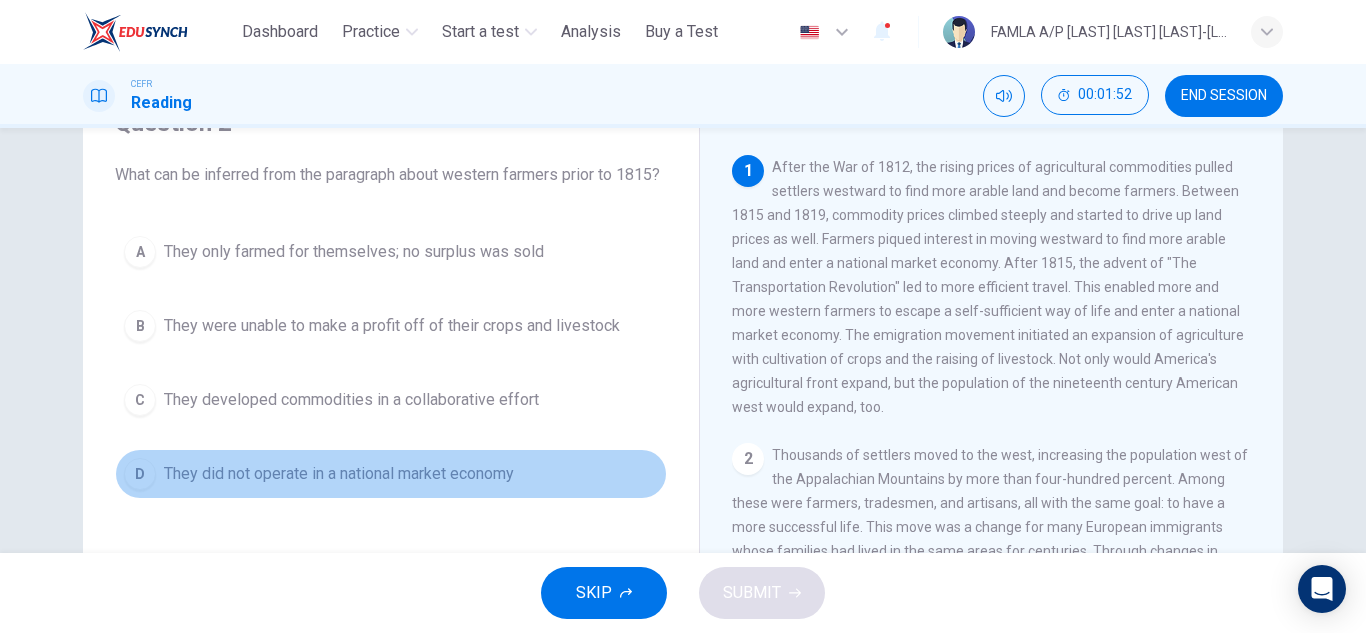 click on "They did not operate in a national market economy" at bounding box center [339, 474] 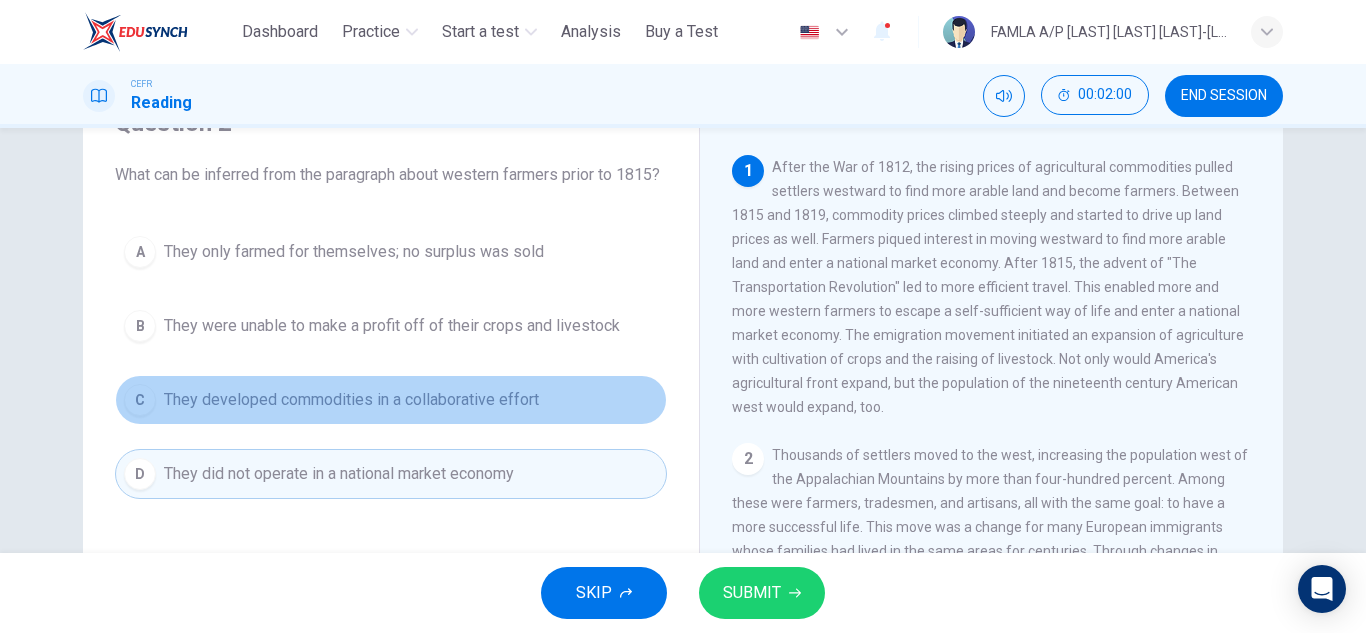 click on "They developed commodities in a collaborative effort" at bounding box center [351, 400] 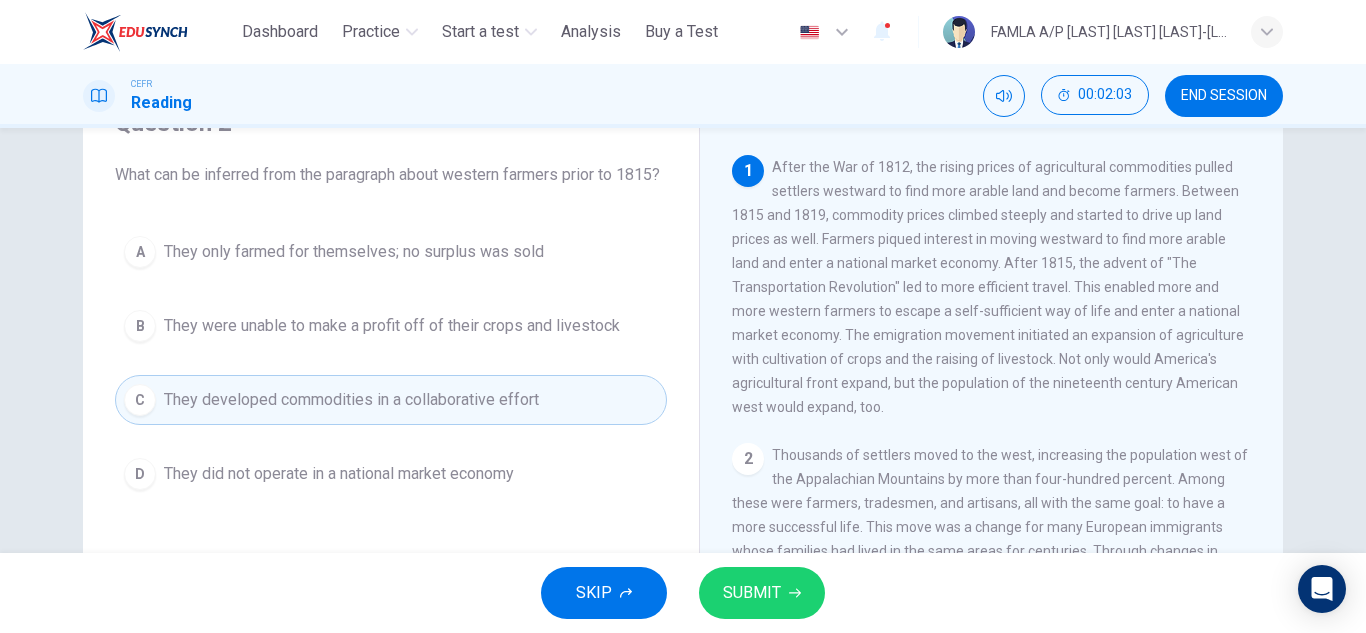click on "SUBMIT" at bounding box center (762, 593) 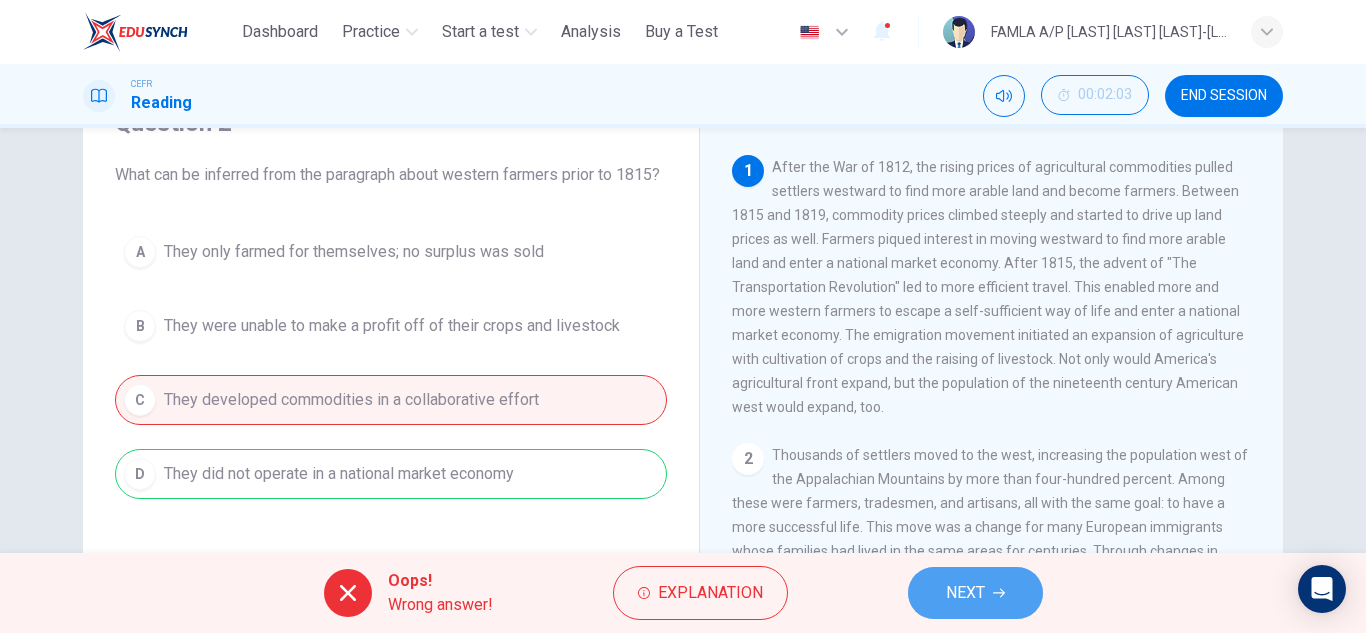 click on "NEXT" at bounding box center [975, 593] 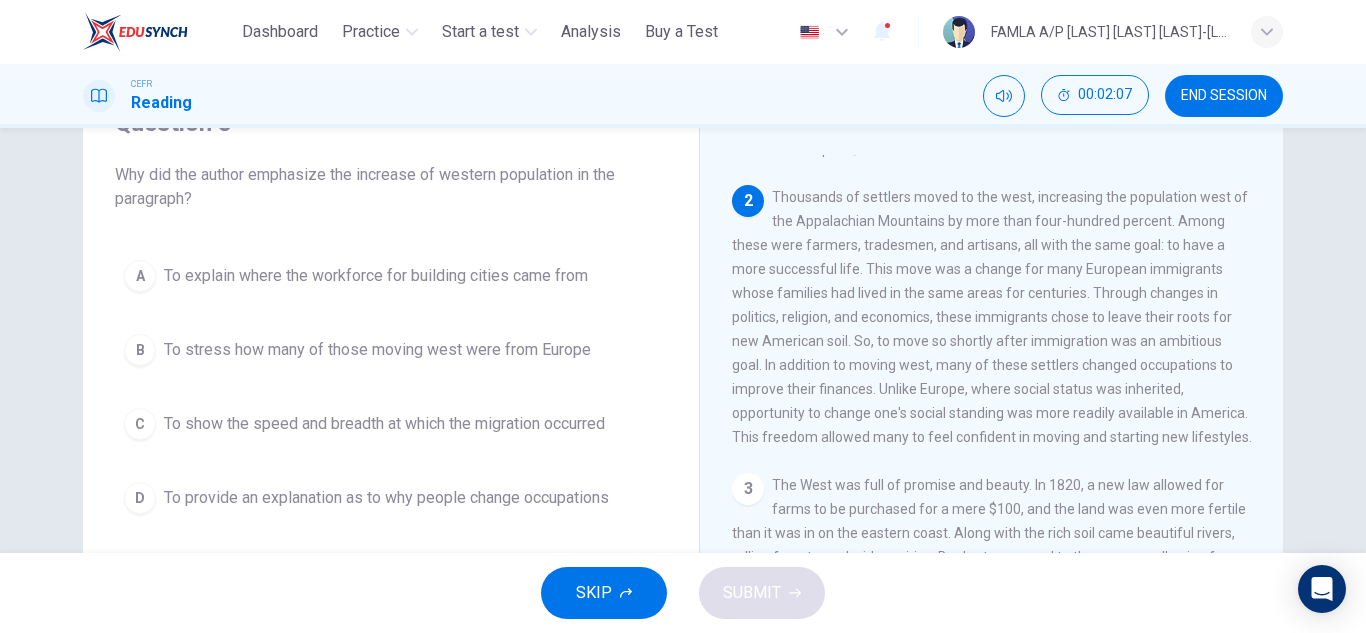 scroll, scrollTop: 266, scrollLeft: 0, axis: vertical 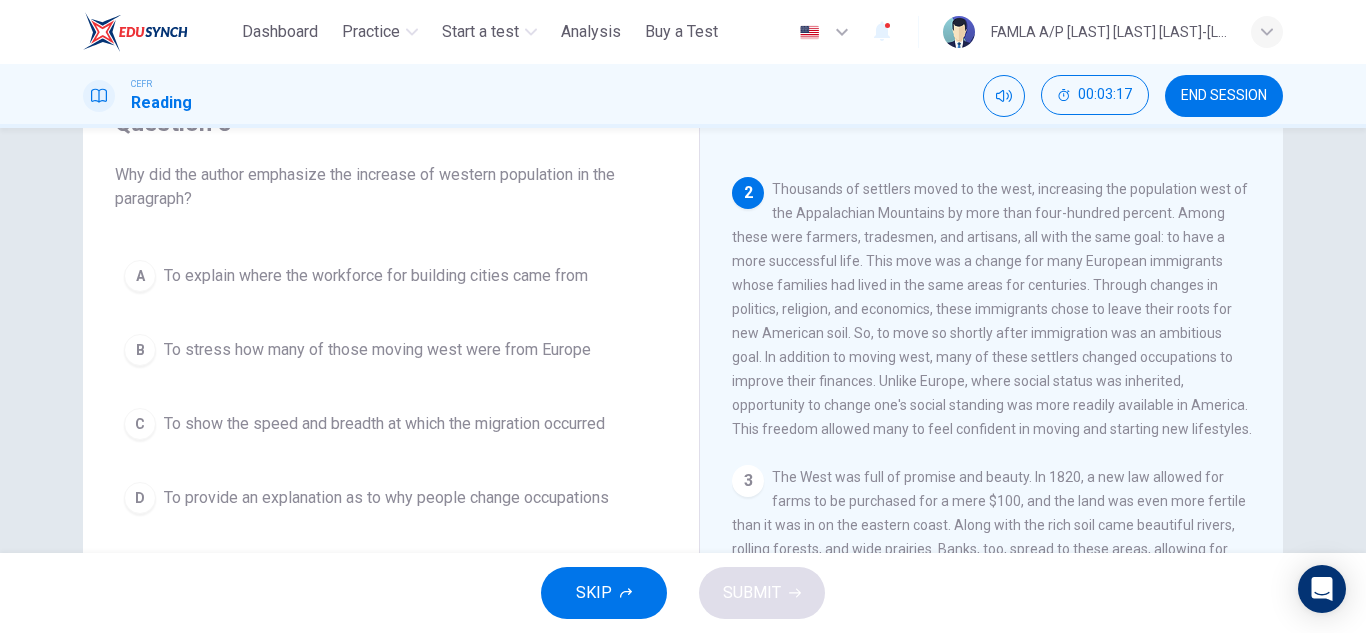 click on "To provide an explanation as to why people change occupations" at bounding box center (386, 498) 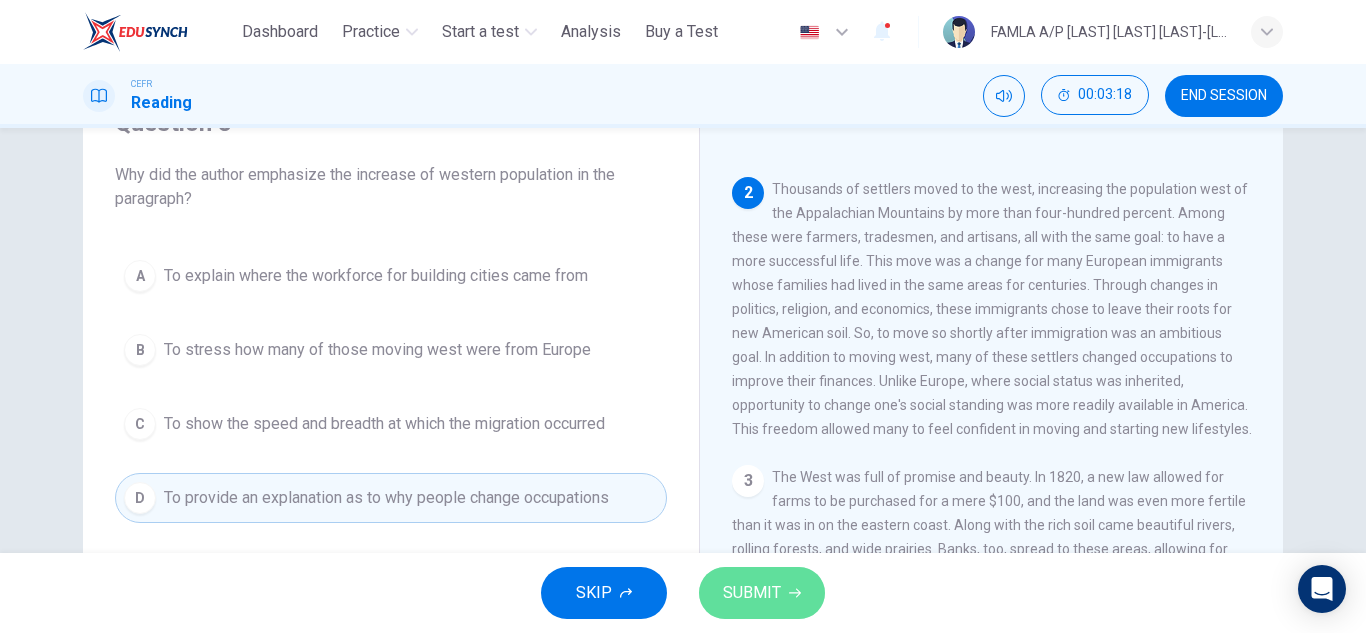 click on "SUBMIT" at bounding box center [762, 593] 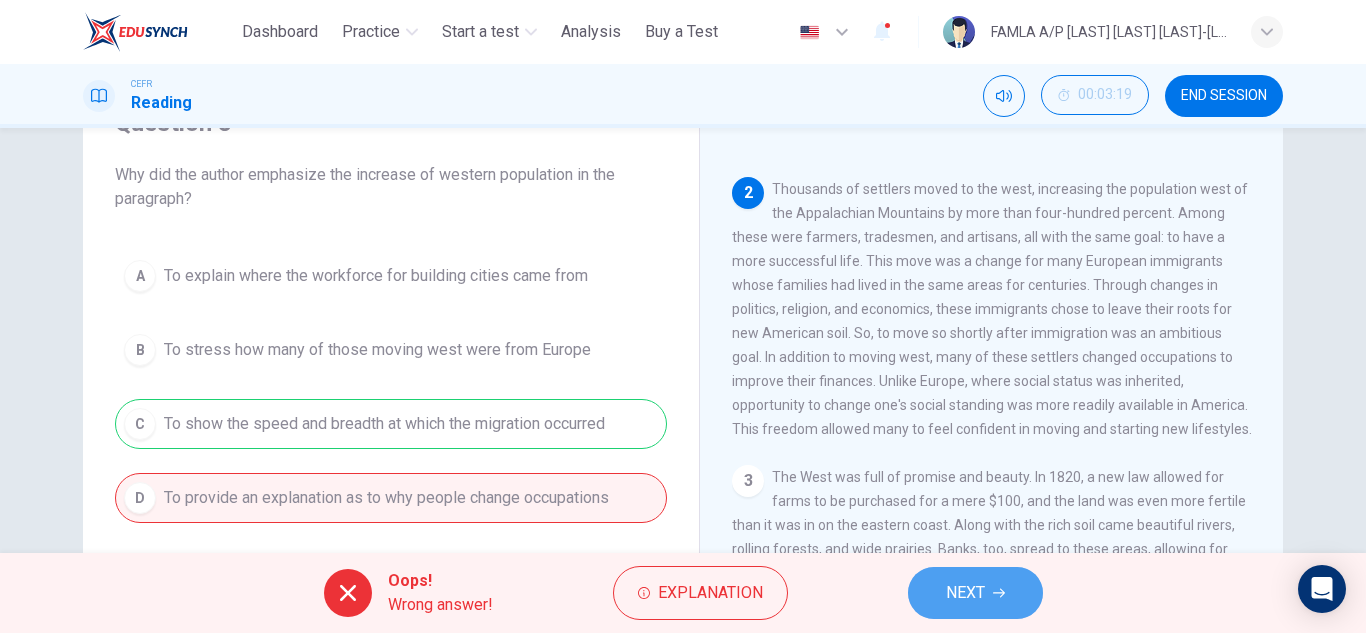 click on "NEXT" at bounding box center (975, 593) 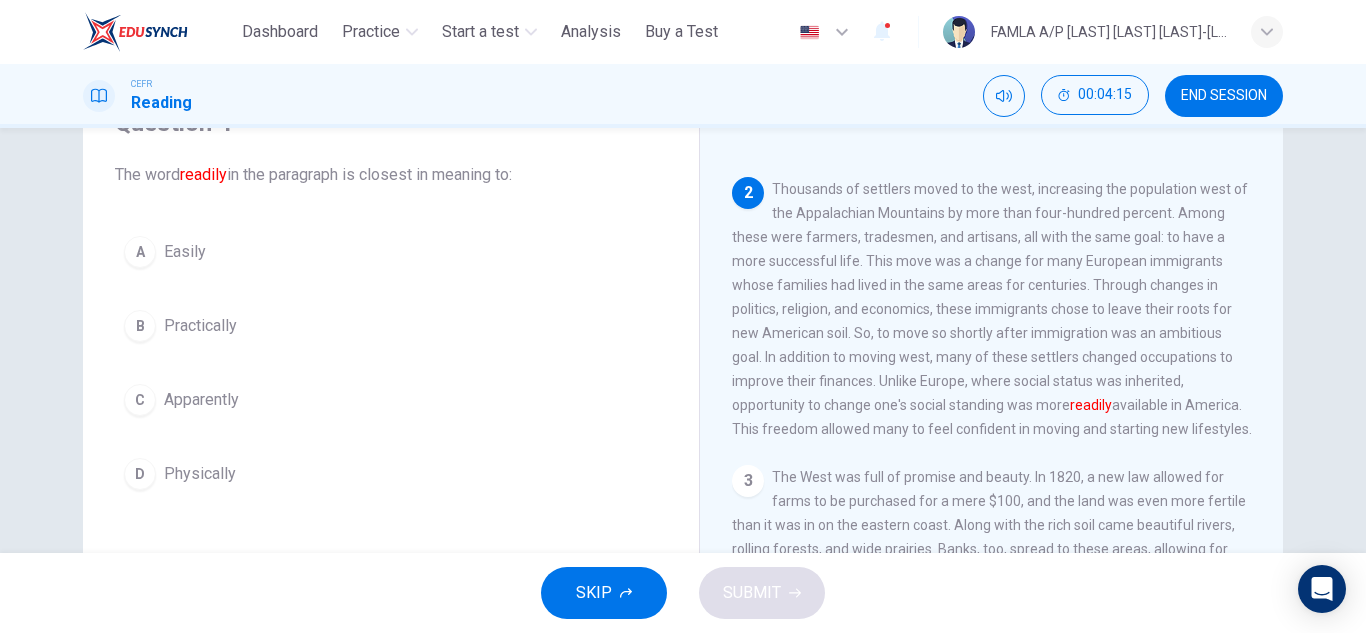 click on "Practically" at bounding box center [200, 326] 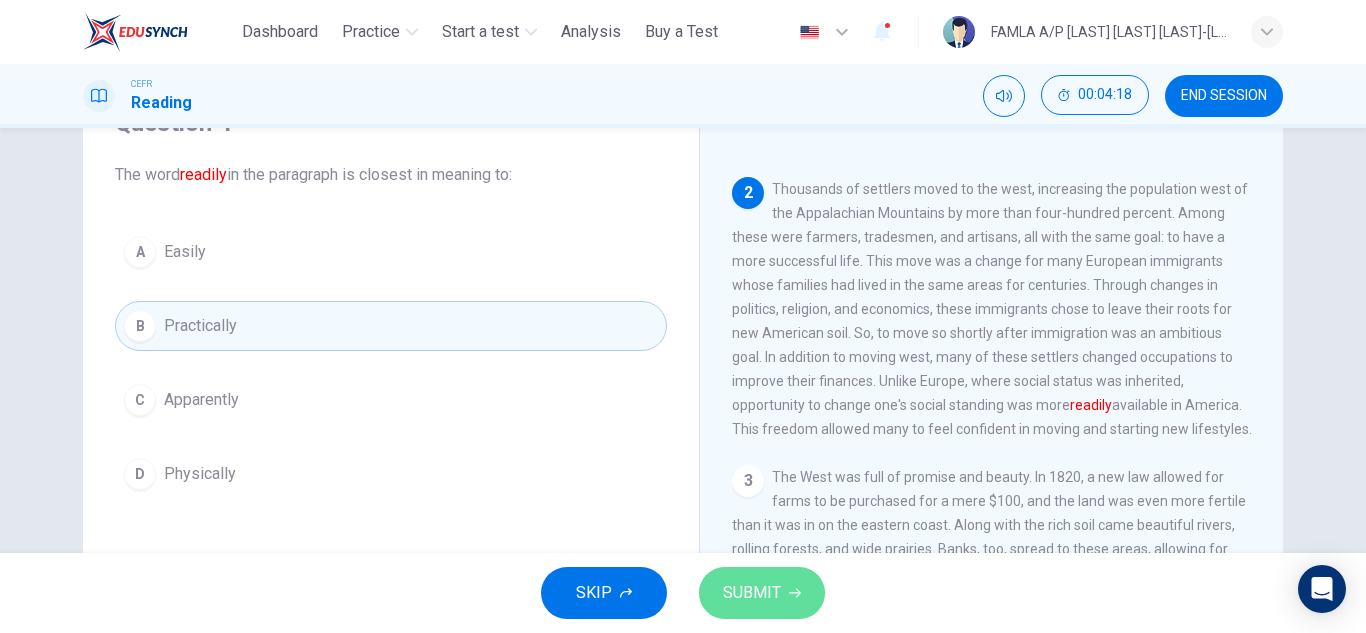 click on "SUBMIT" at bounding box center (752, 593) 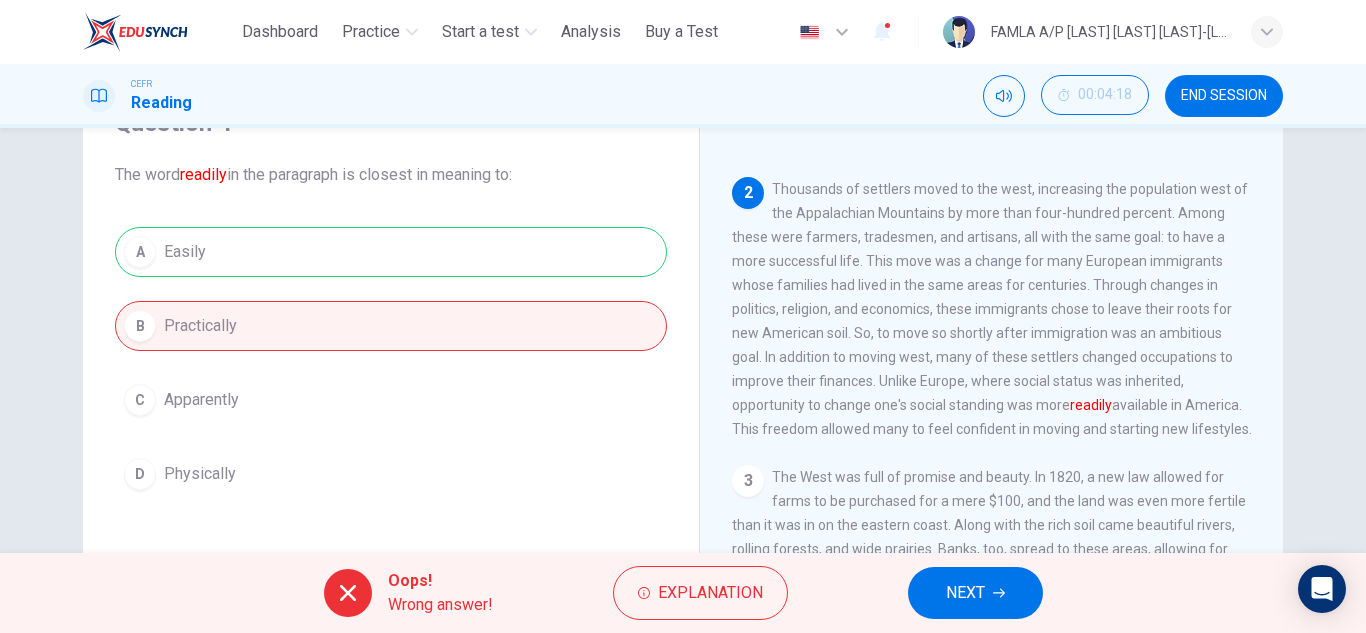 click on "NEXT" at bounding box center [975, 593] 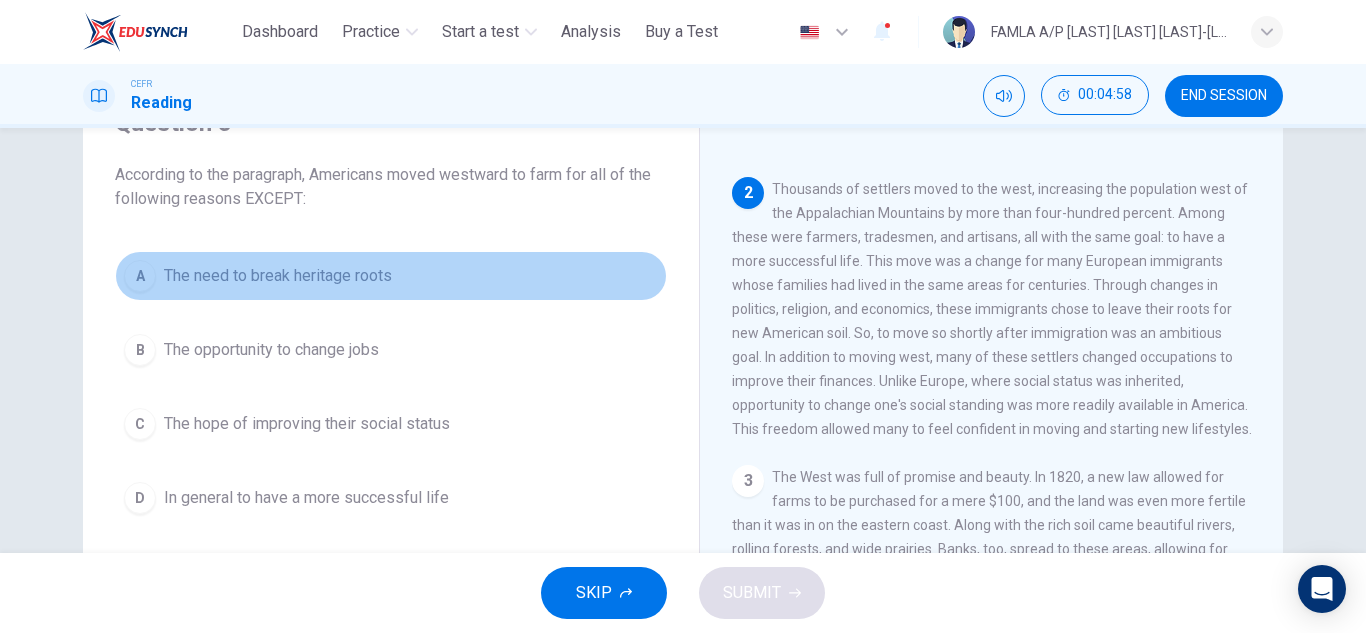 click on "The need to break heritage roots" at bounding box center [278, 276] 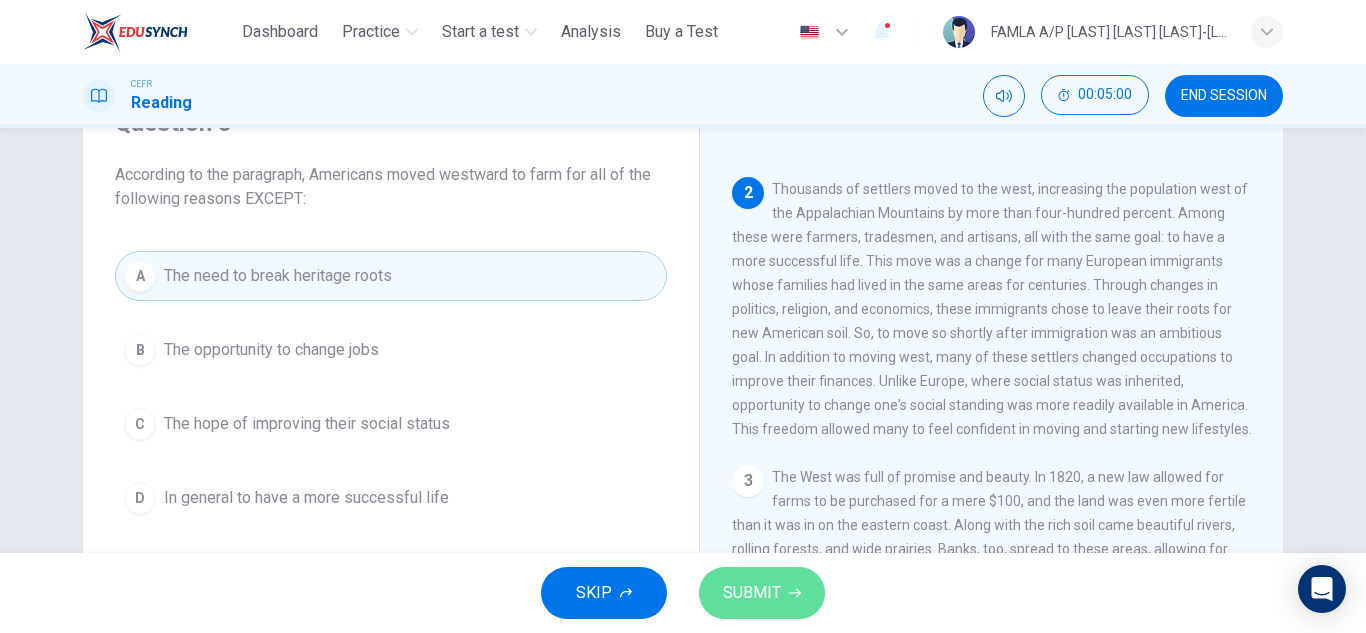 click on "SUBMIT" at bounding box center (752, 593) 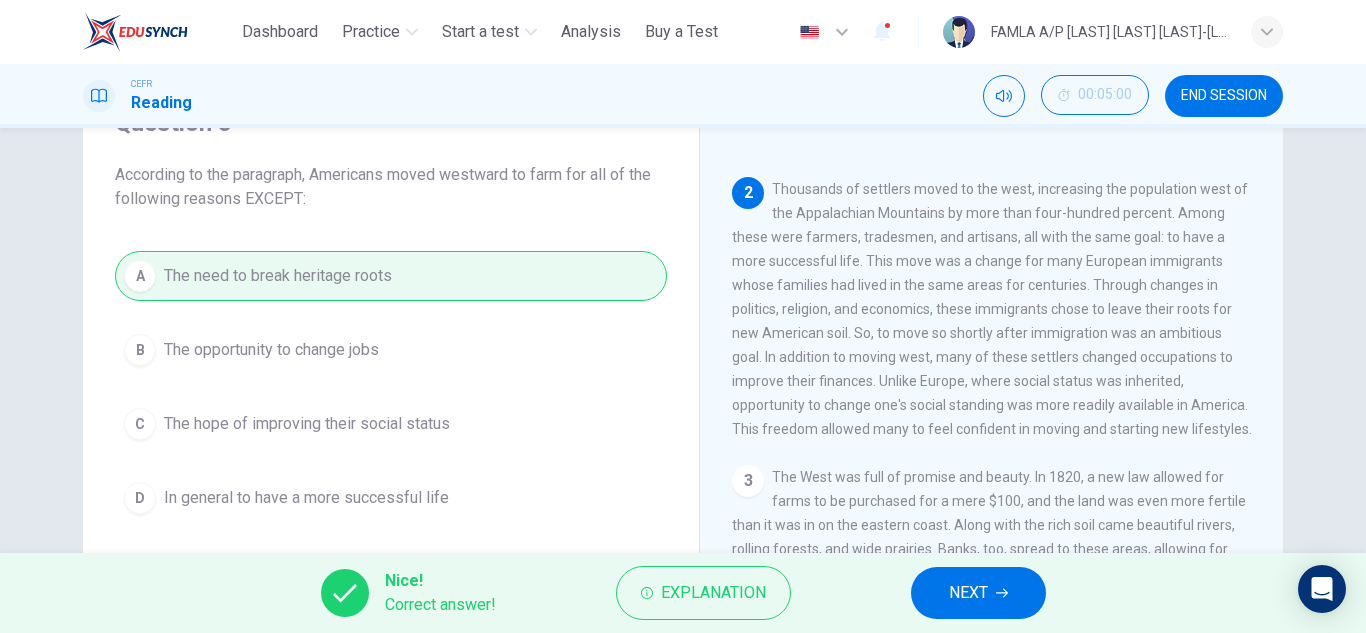 click on "NEXT" at bounding box center [978, 593] 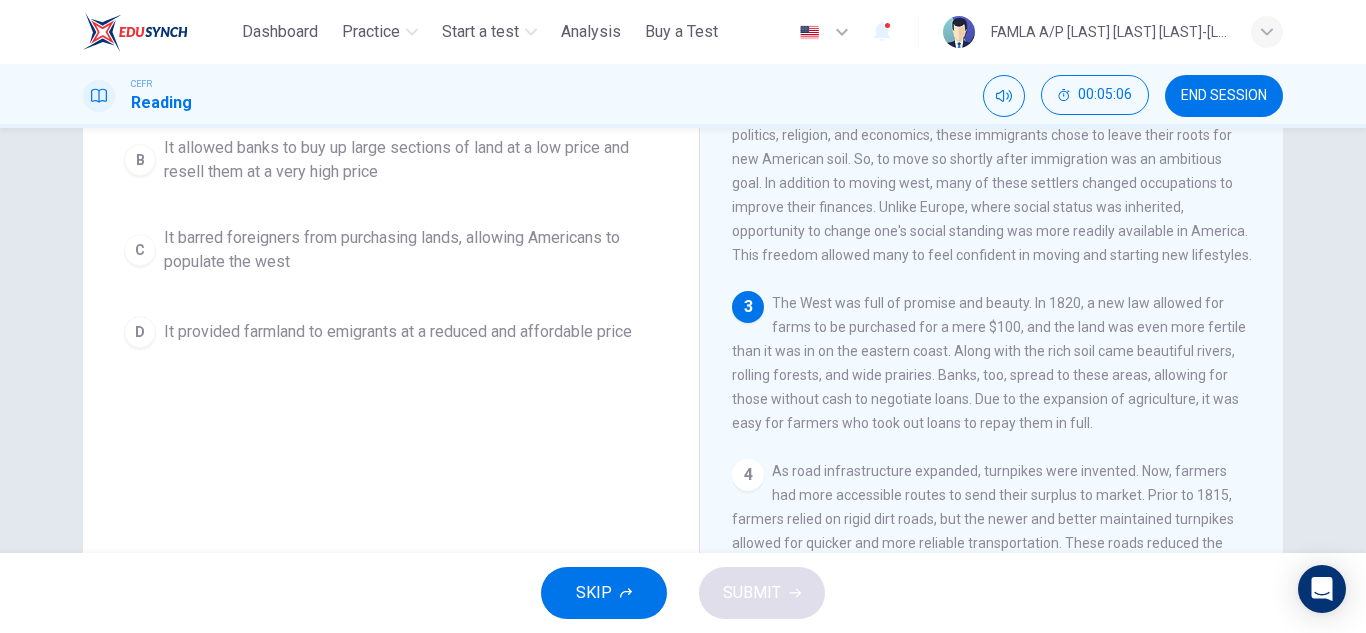 scroll, scrollTop: 278, scrollLeft: 0, axis: vertical 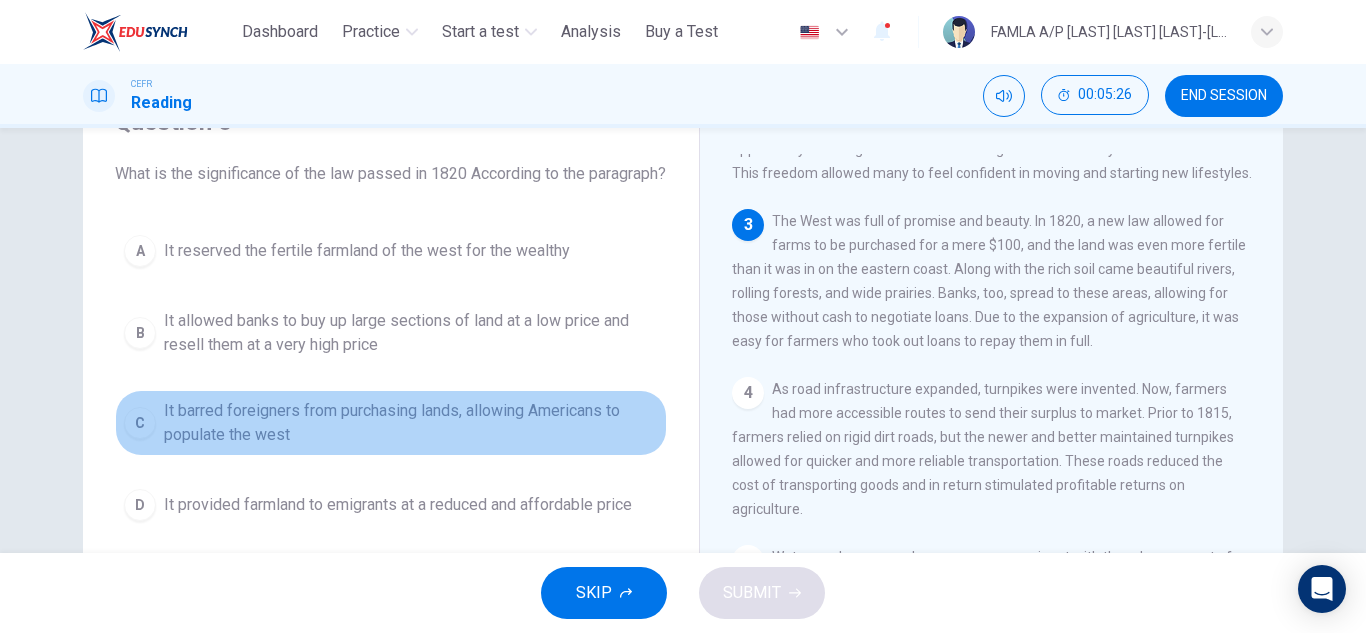 click on "It barred foreigners from purchasing lands, allowing Americans to populate the west" at bounding box center [411, 423] 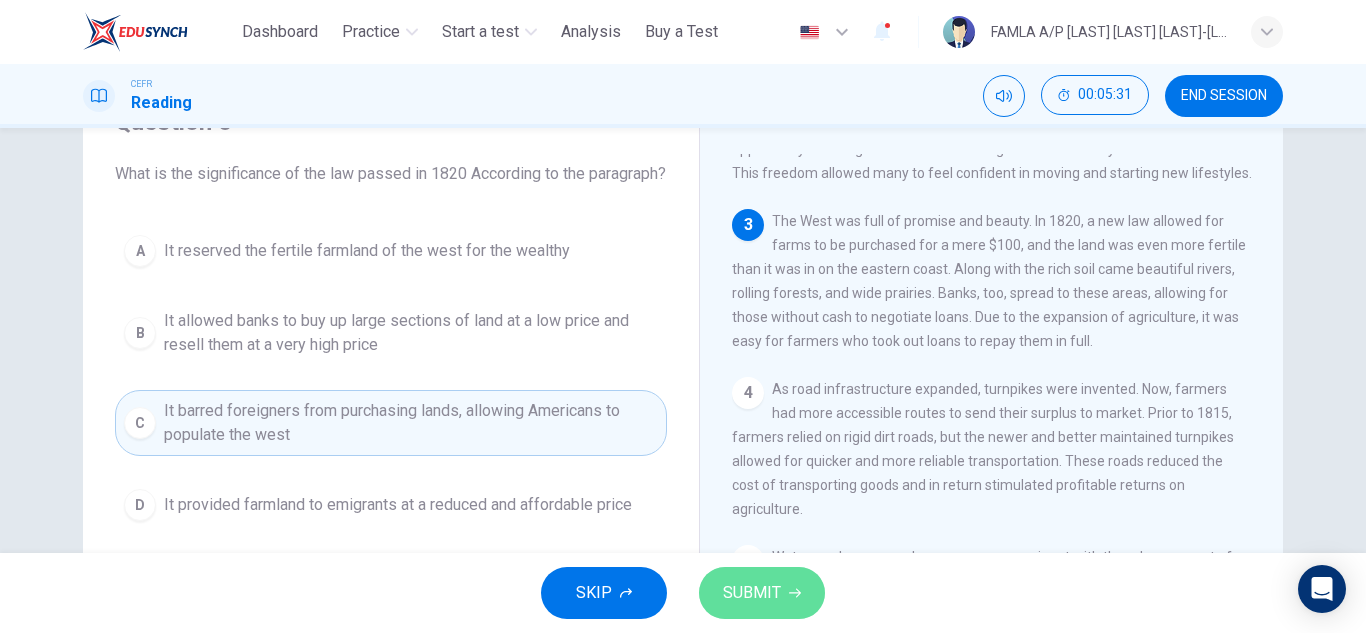 click on "SUBMIT" at bounding box center [762, 593] 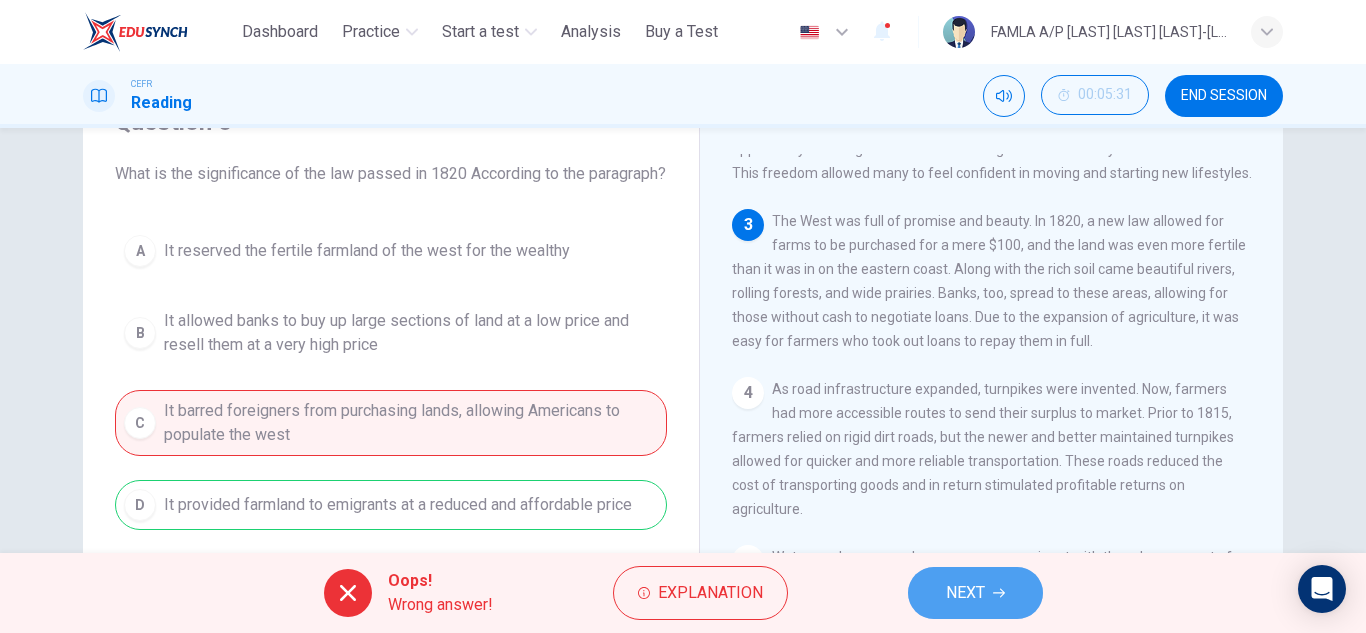 click on "NEXT" at bounding box center (975, 593) 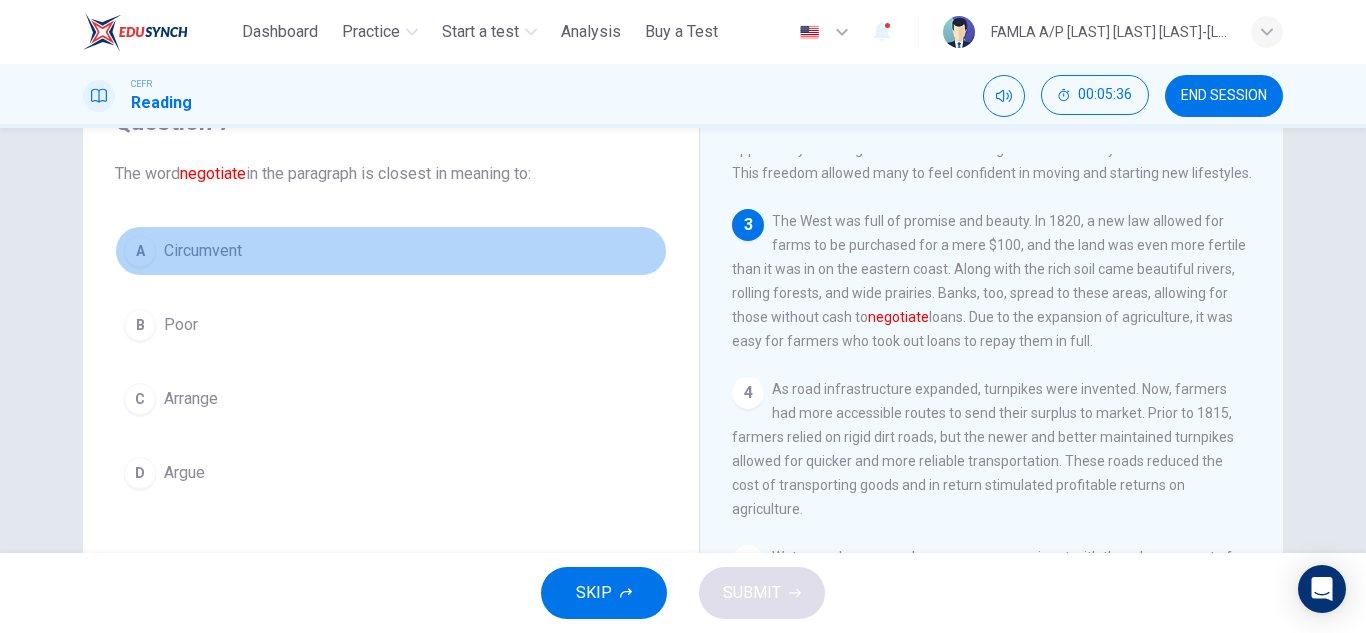 click on "Circumvent" at bounding box center (203, 251) 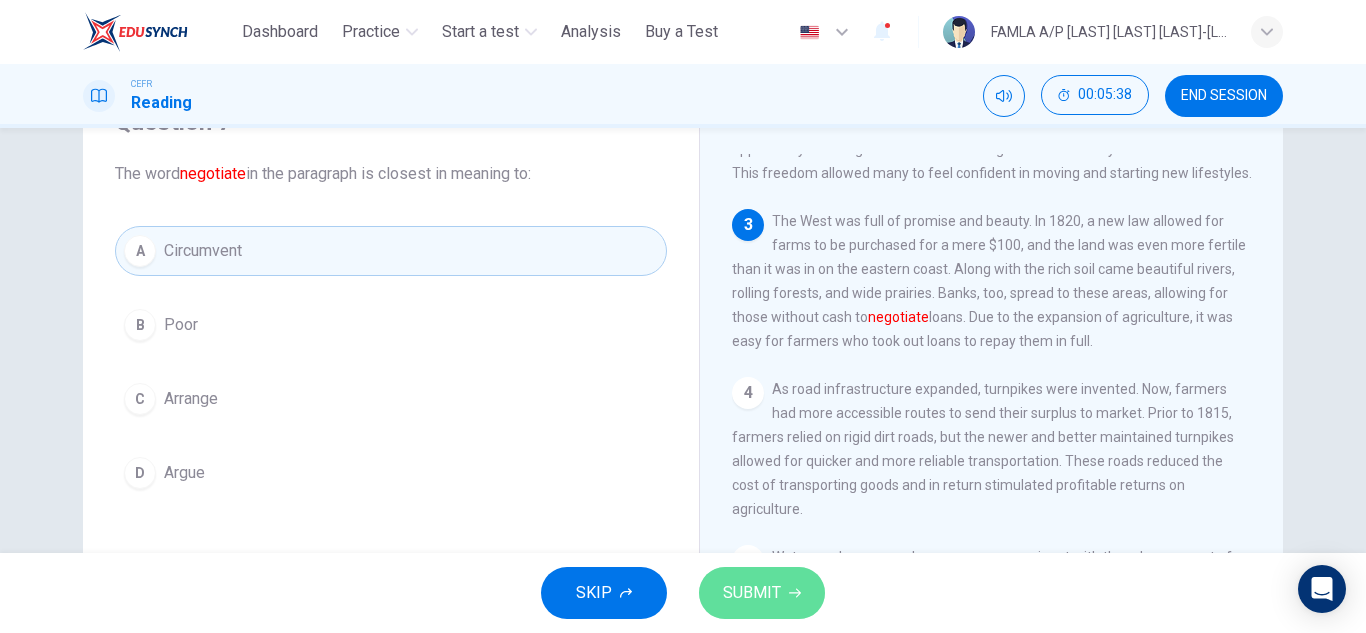 click on "SUBMIT" at bounding box center [752, 593] 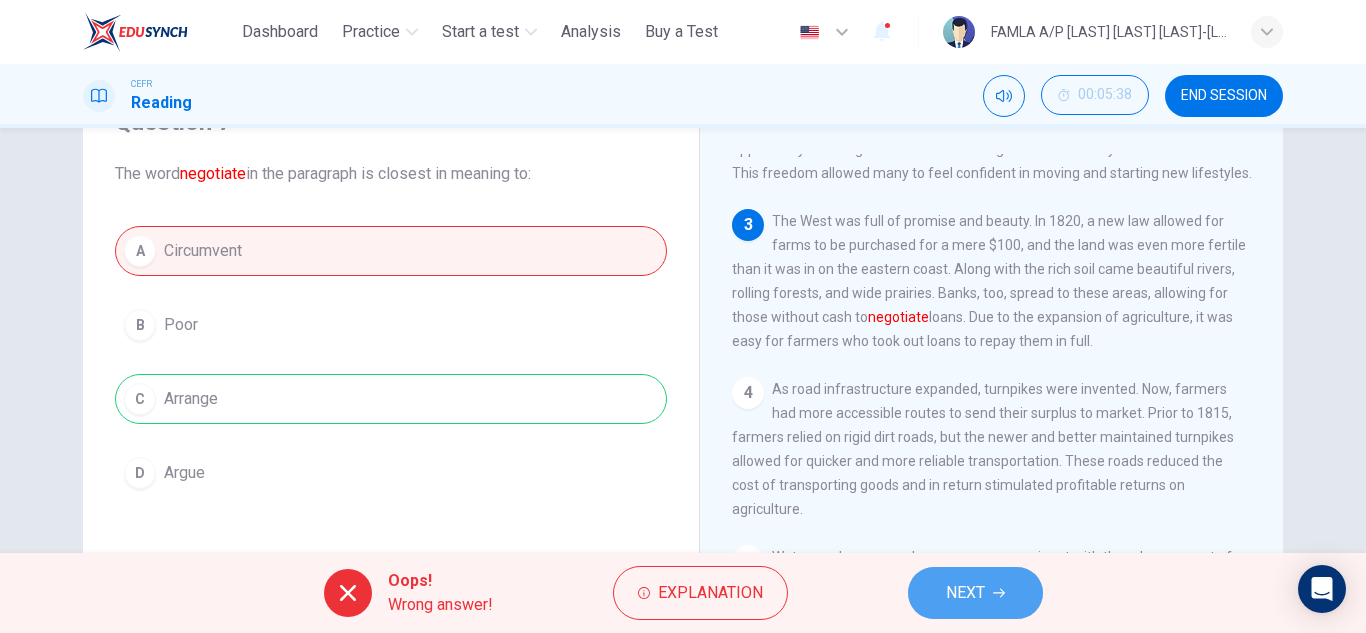 click on "NEXT" at bounding box center (975, 593) 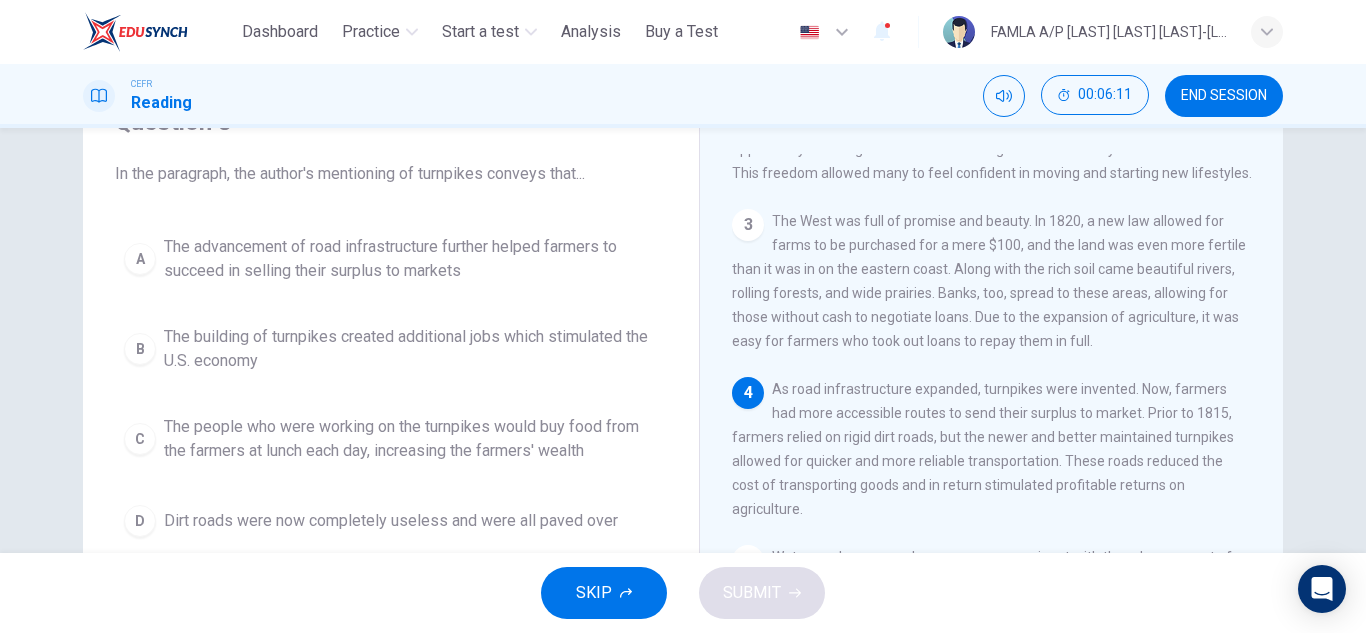 scroll, scrollTop: 232, scrollLeft: 0, axis: vertical 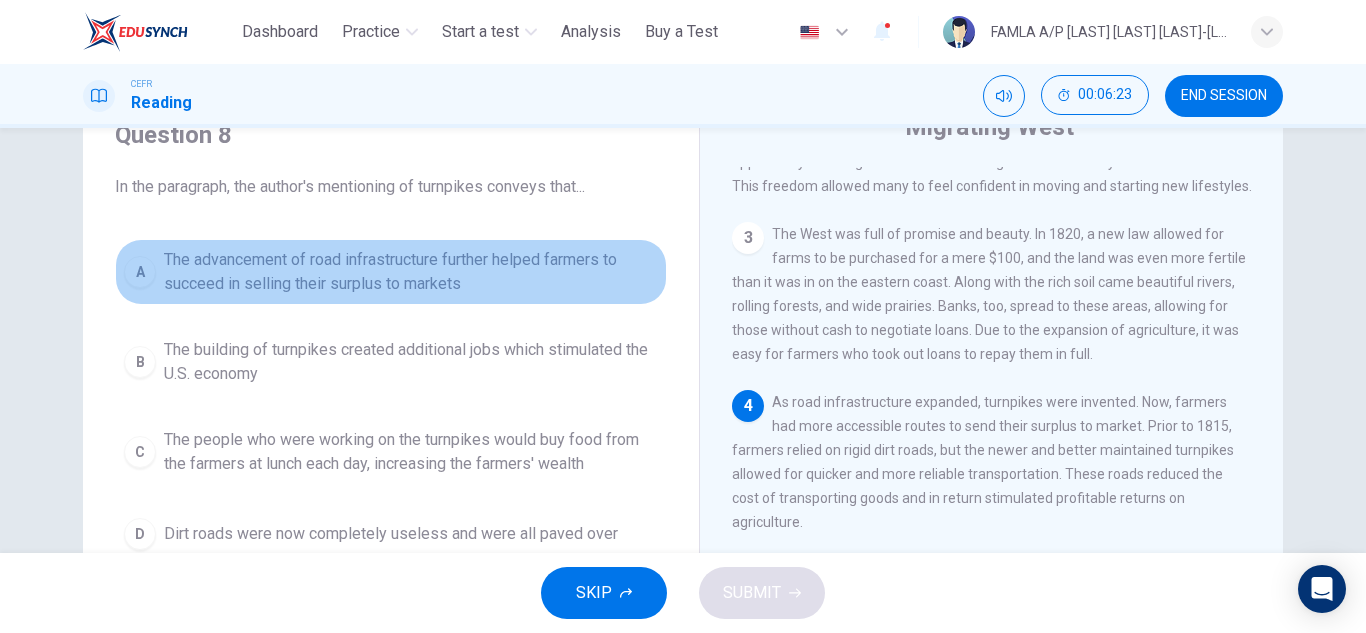 click on "The advancement of road infrastructure further helped farmers to succeed in selling their surplus to markets" at bounding box center (411, 272) 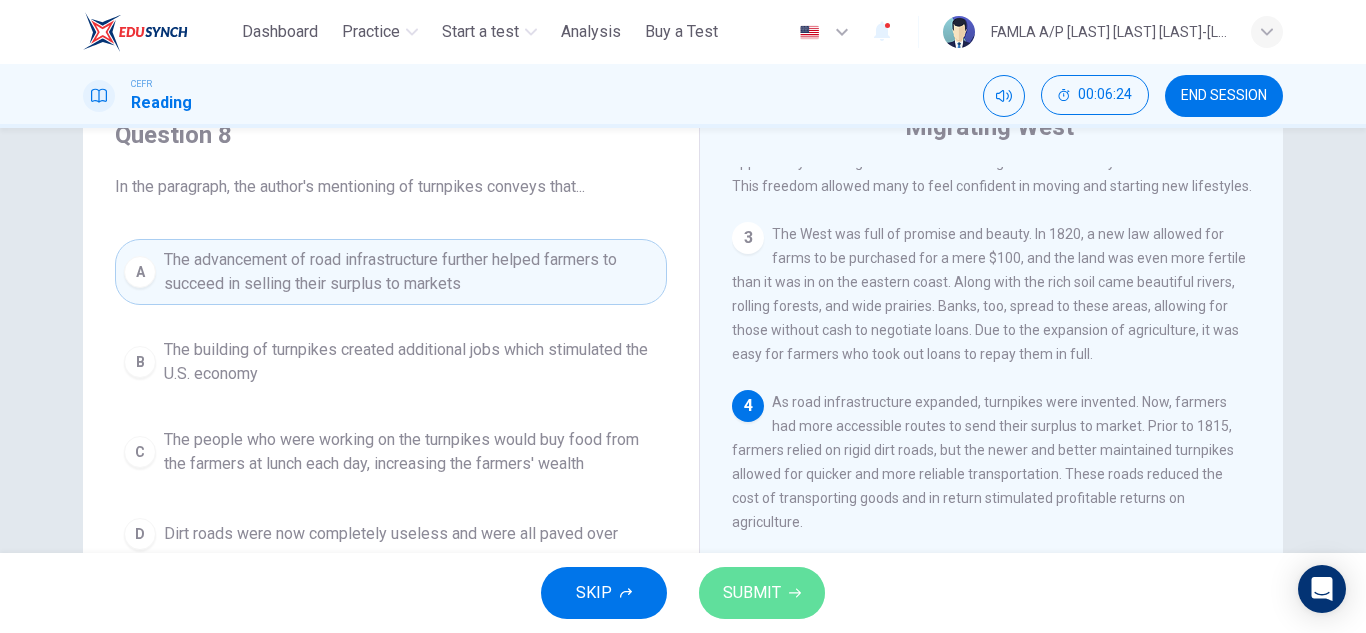 click on "SUBMIT" at bounding box center [752, 593] 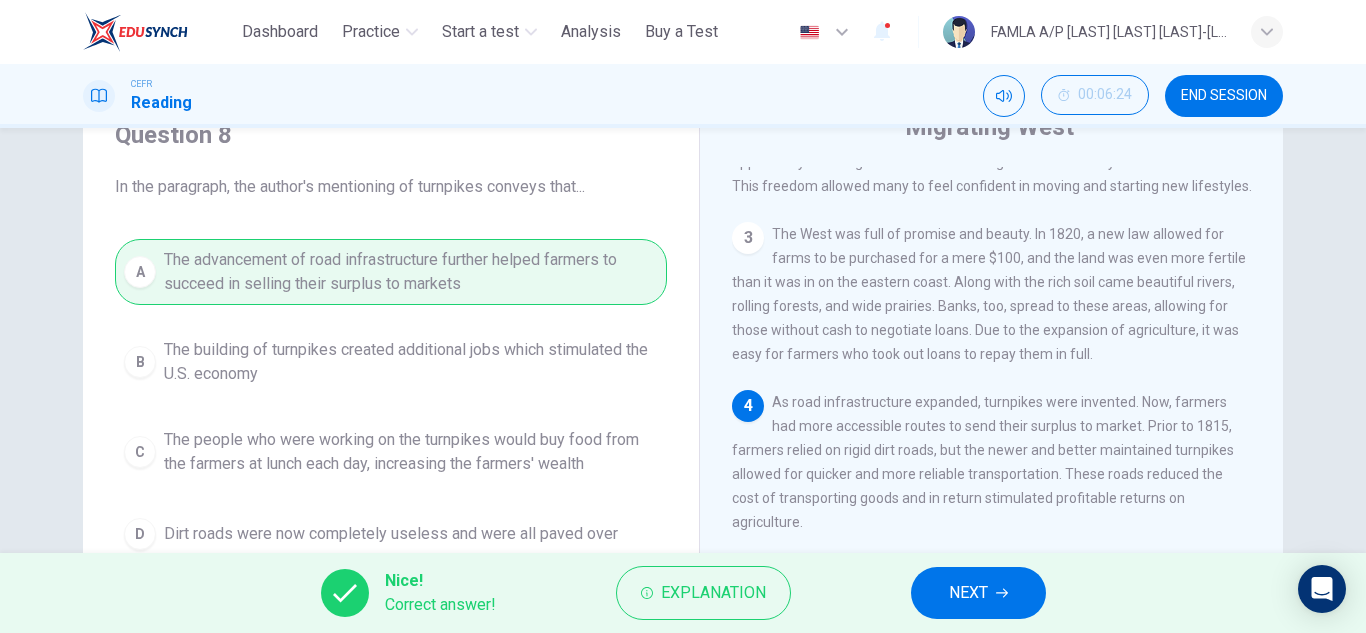 click on "Nice! Correct answer! Explanation NEXT" at bounding box center (683, 593) 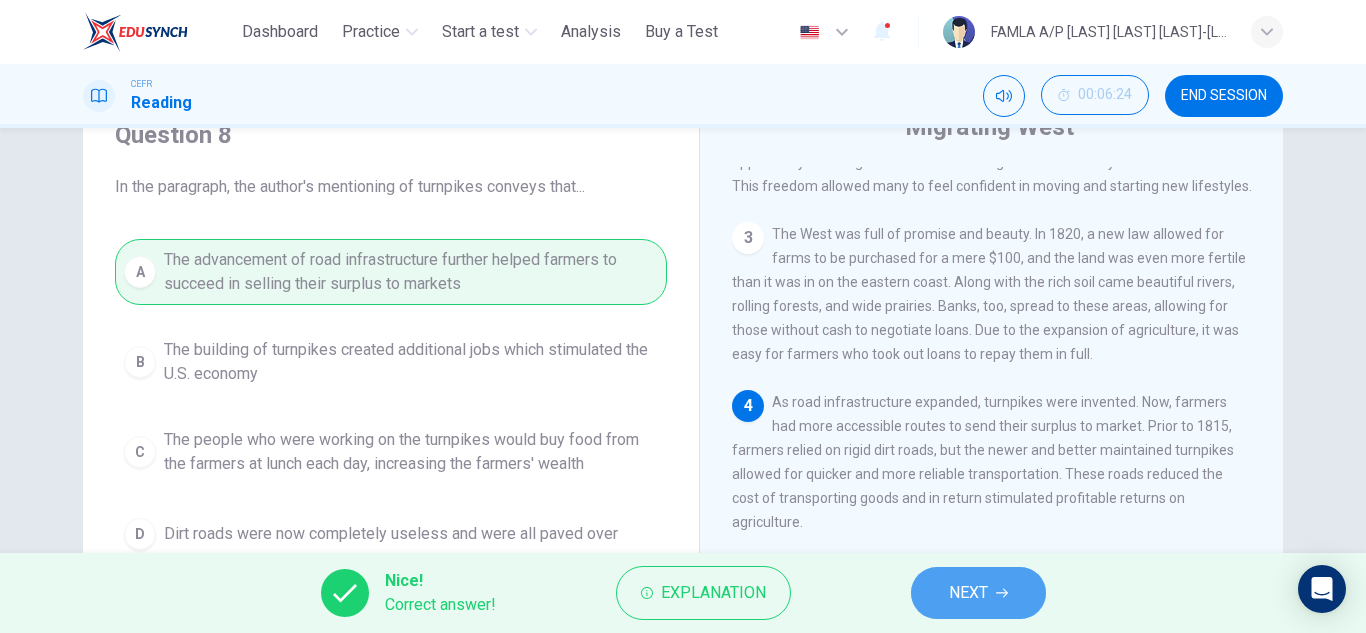 click on "NEXT" at bounding box center [978, 593] 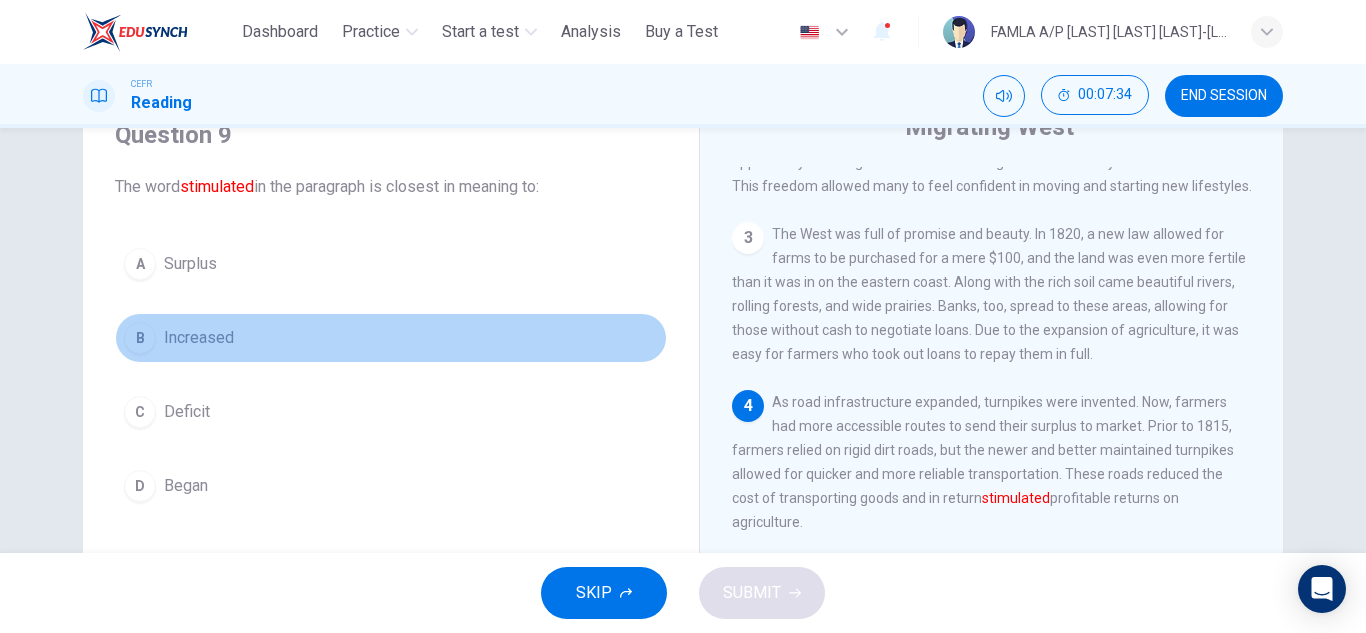 click on "Increased" at bounding box center [199, 338] 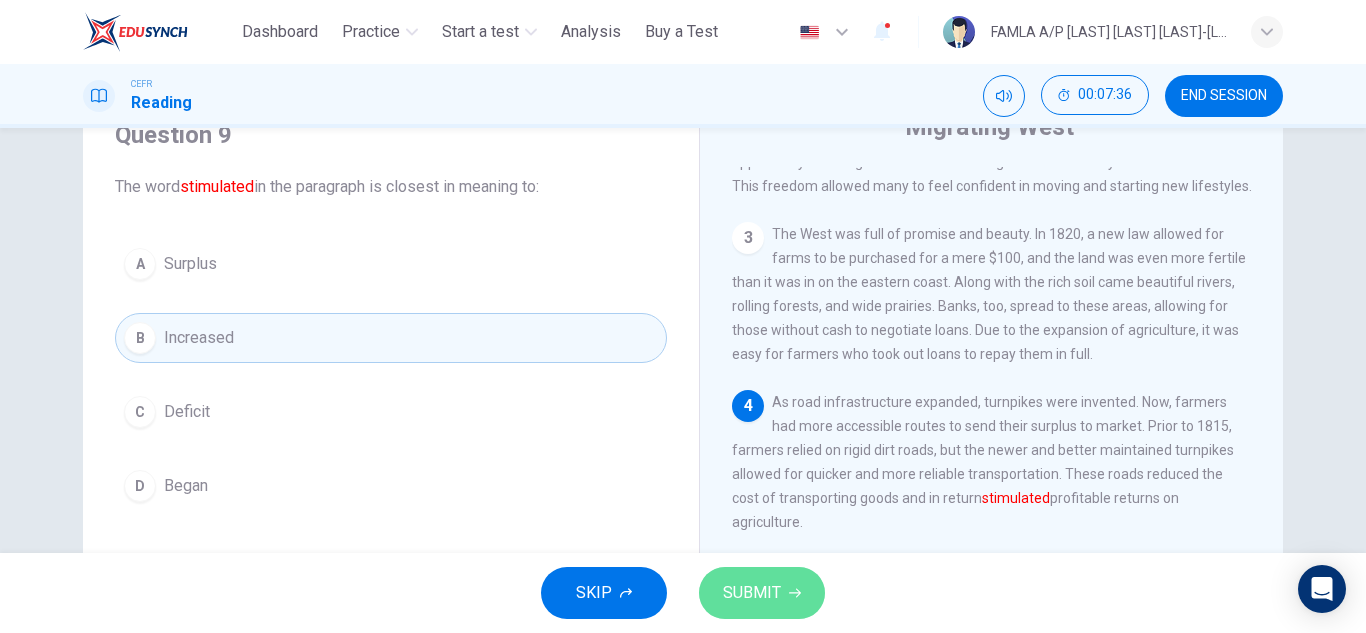 click on "SUBMIT" at bounding box center [752, 593] 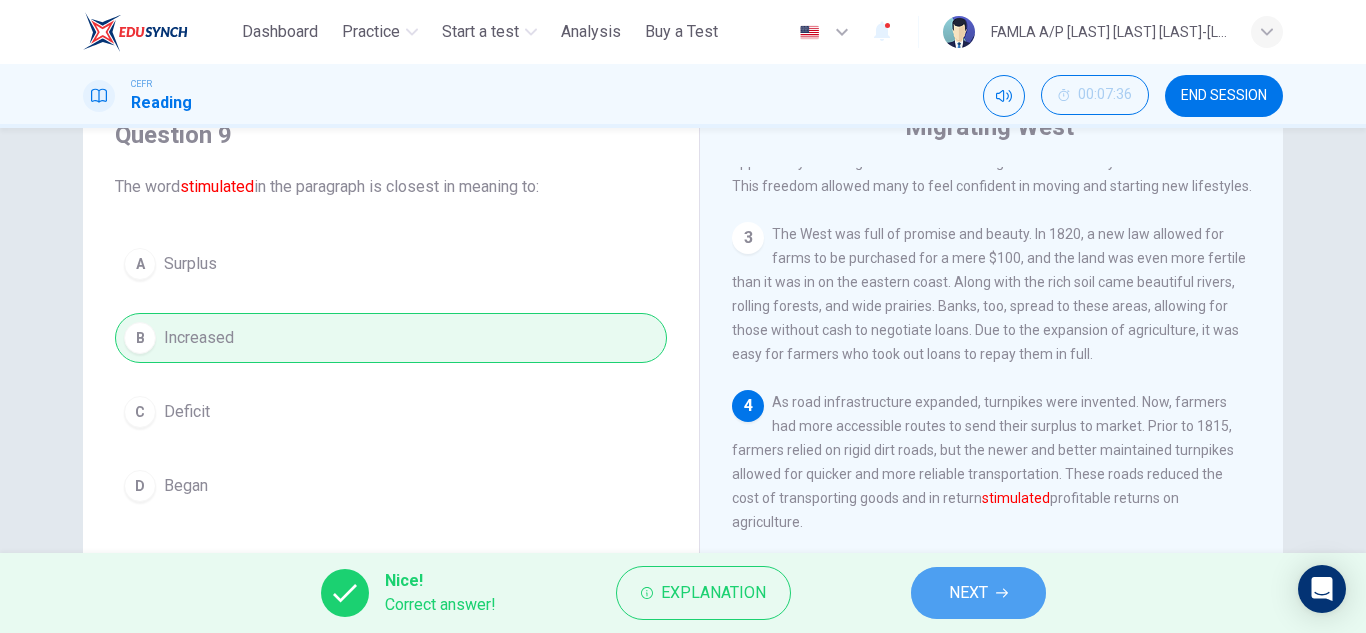 click on "NEXT" at bounding box center (978, 593) 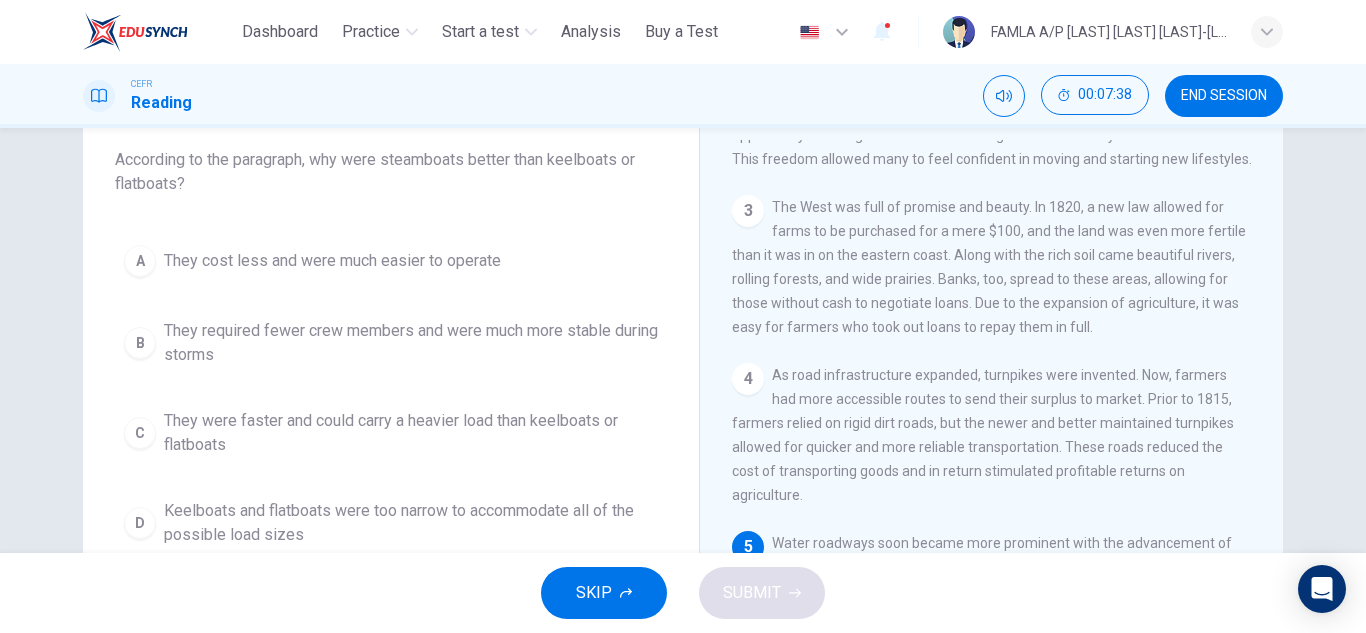 scroll, scrollTop: 122, scrollLeft: 0, axis: vertical 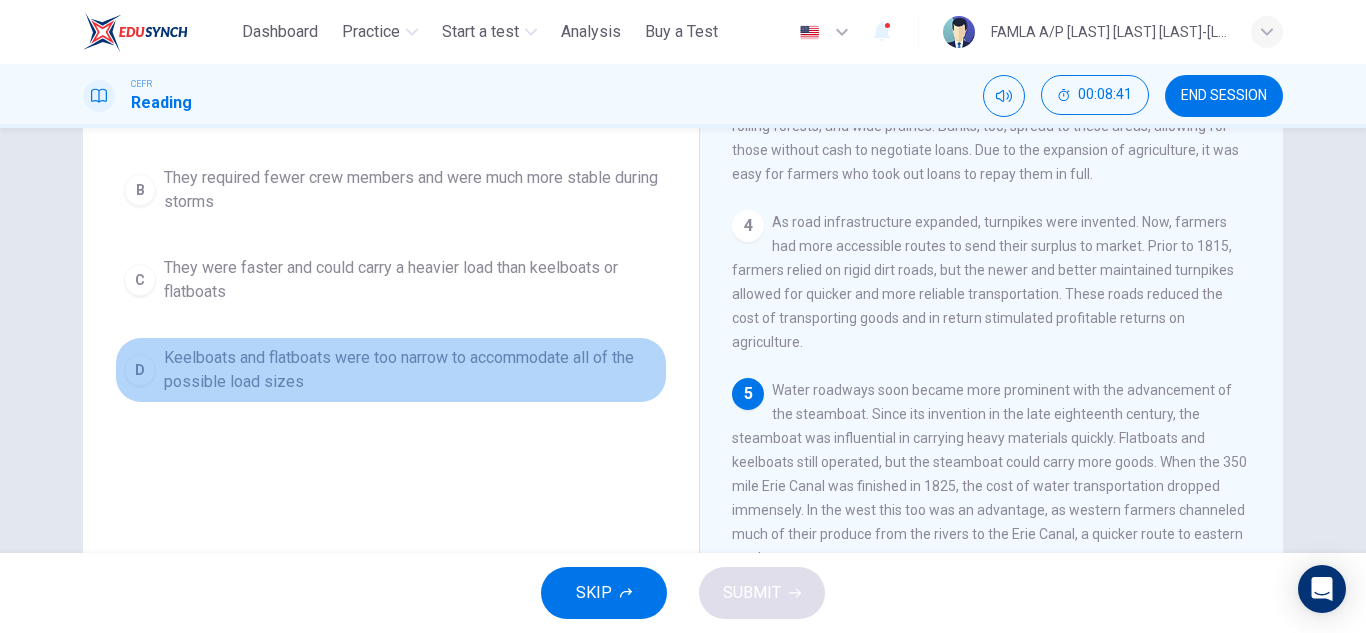 click on "Keelboats and flatboats were too narrow to accommodate all of the possible load sizes" at bounding box center (411, 370) 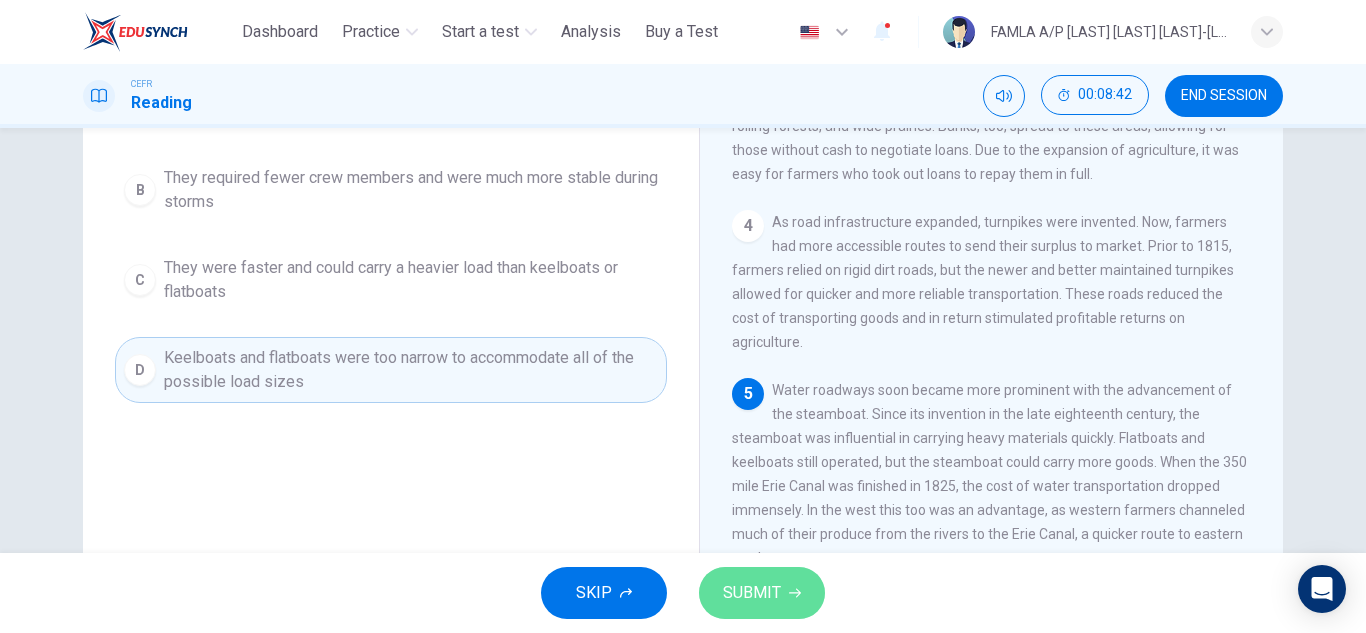 click on "SUBMIT" at bounding box center [752, 593] 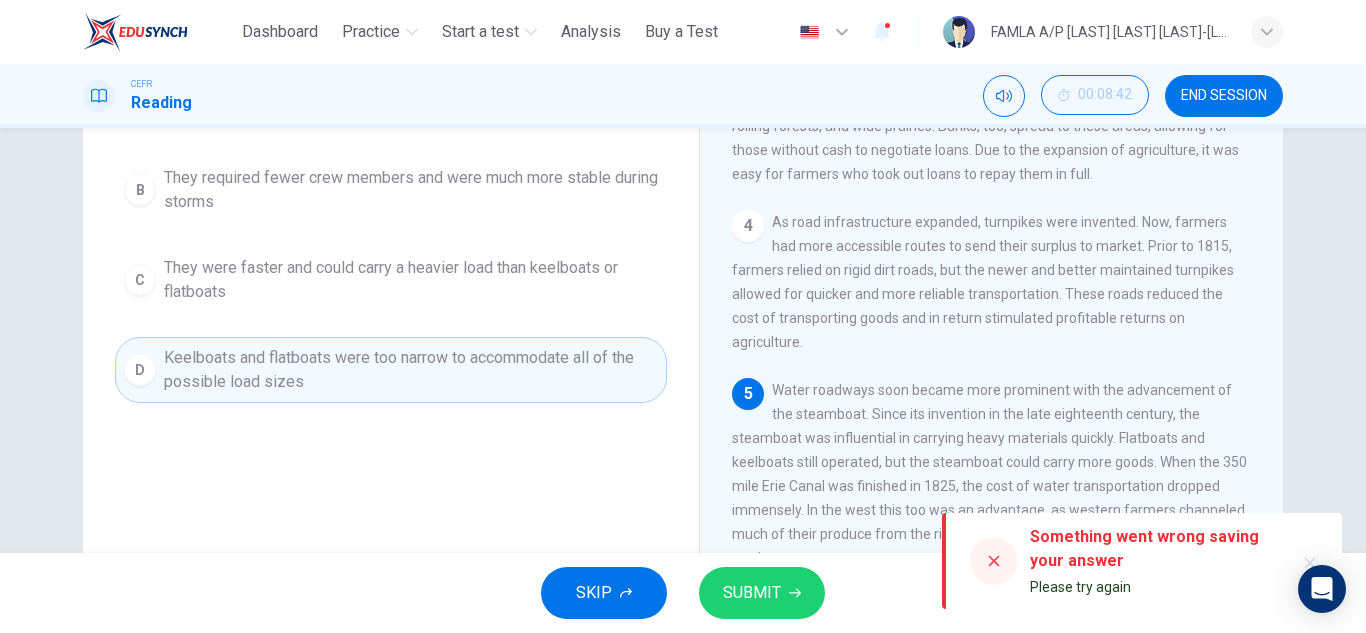click on "SUBMIT" at bounding box center (762, 593) 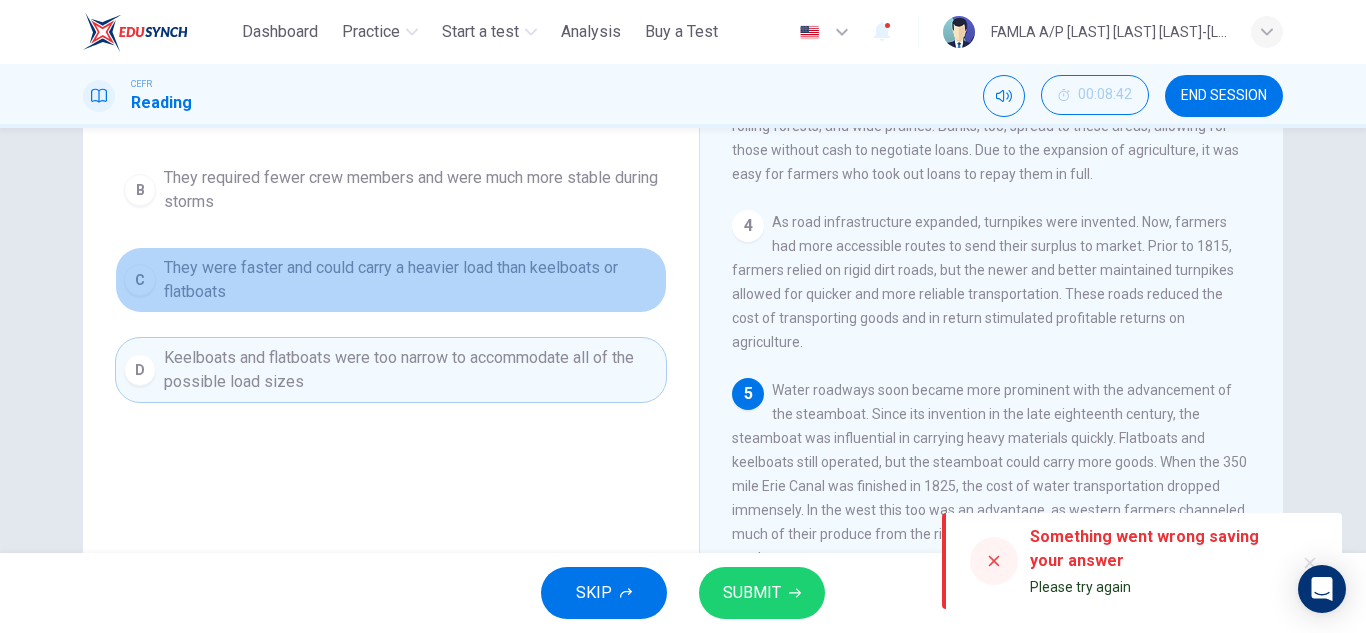 click on "They were faster and could carry a heavier load than keelboats or flatboats" at bounding box center (411, 280) 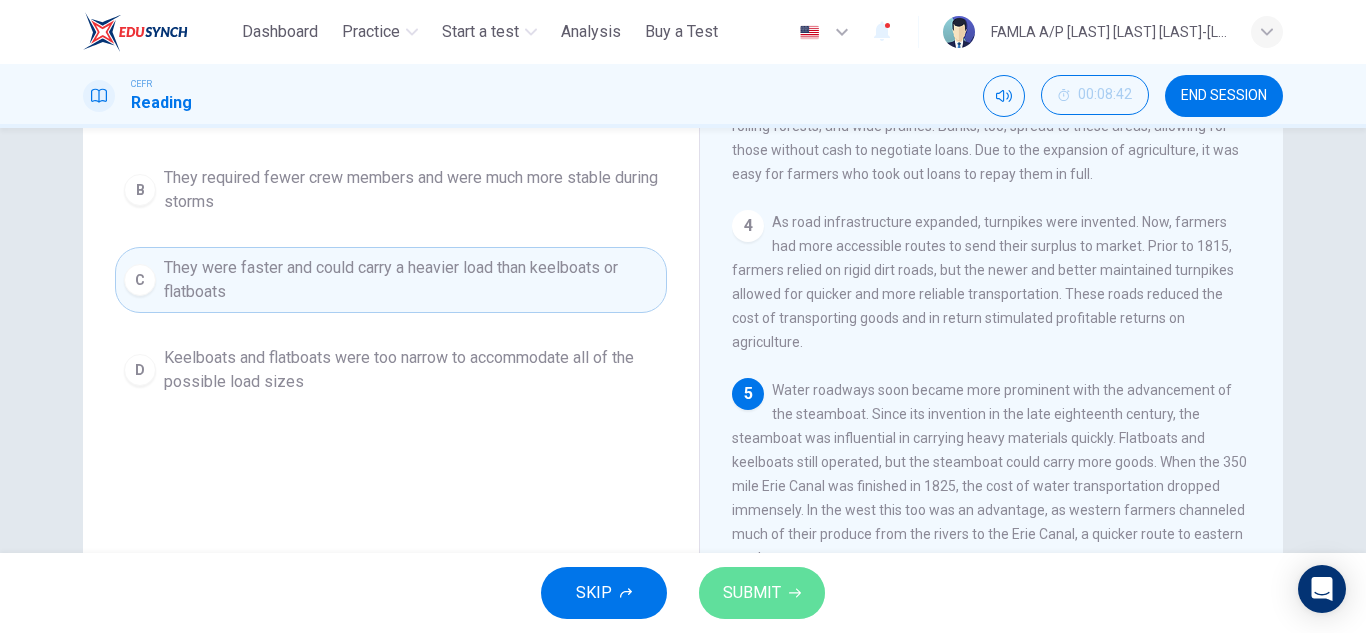 click on "SUBMIT" at bounding box center (752, 593) 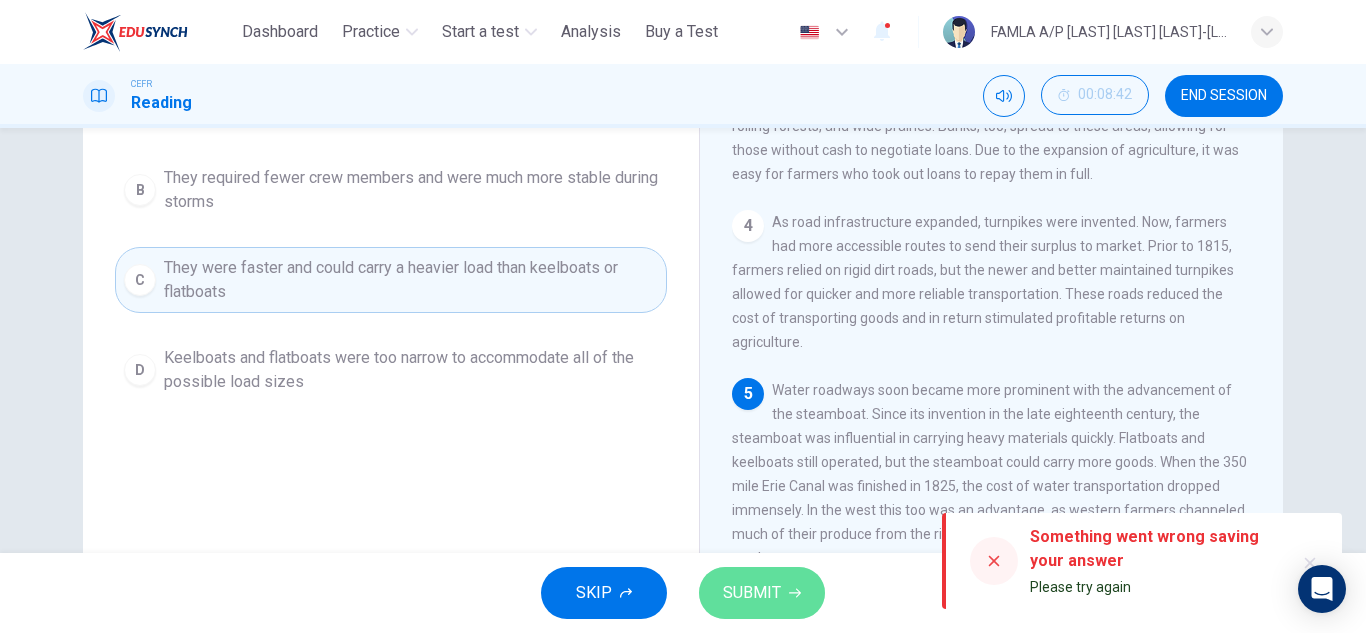 click on "SUBMIT" at bounding box center [752, 593] 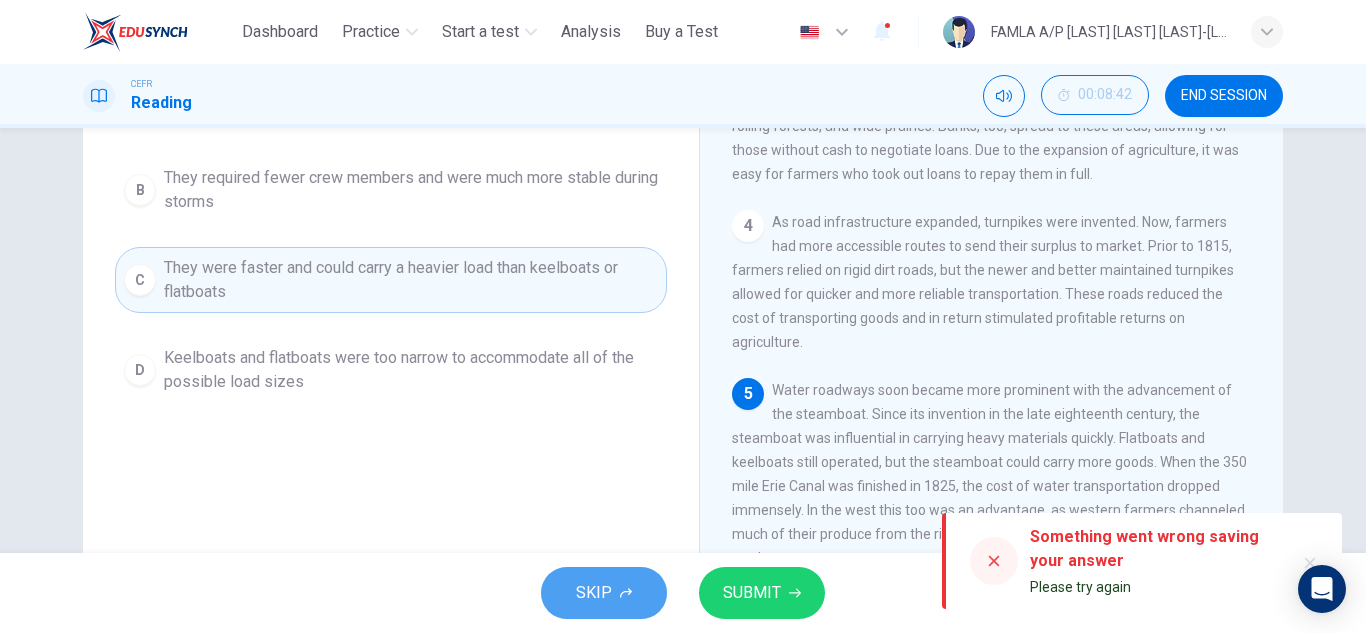 click on "SKIP" at bounding box center [604, 593] 